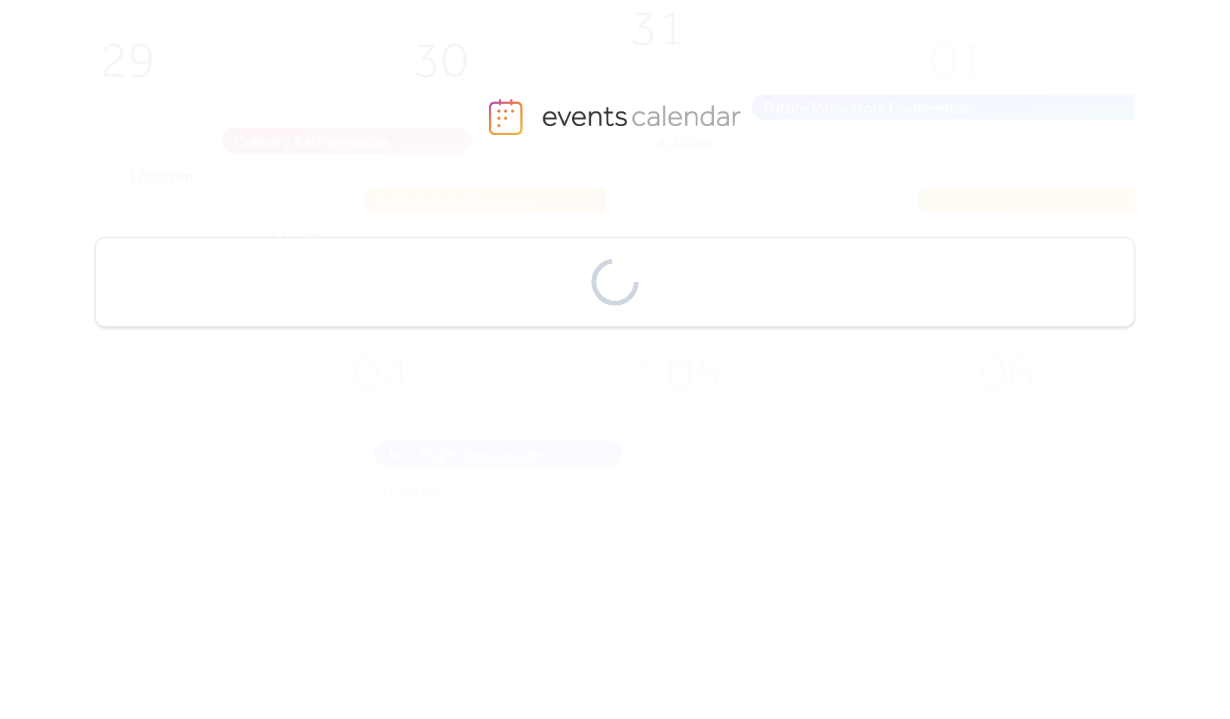 scroll, scrollTop: 0, scrollLeft: 0, axis: both 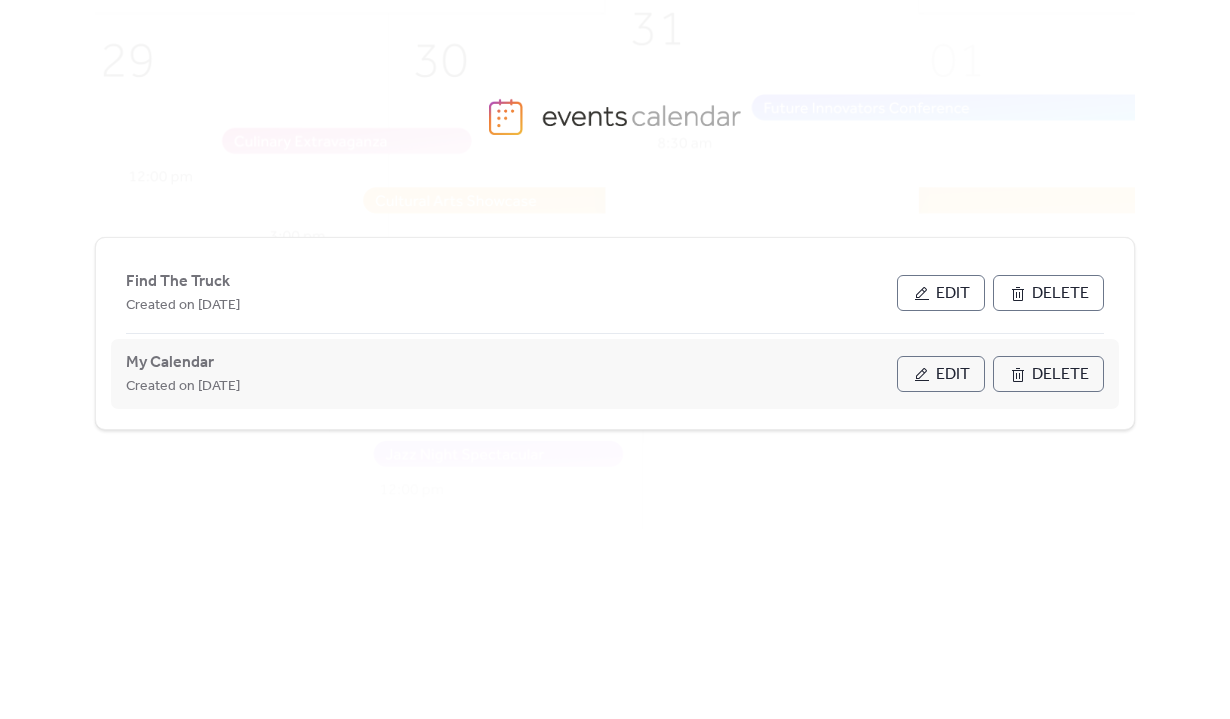 click on "Created on [DATE]" at bounding box center [183, 387] 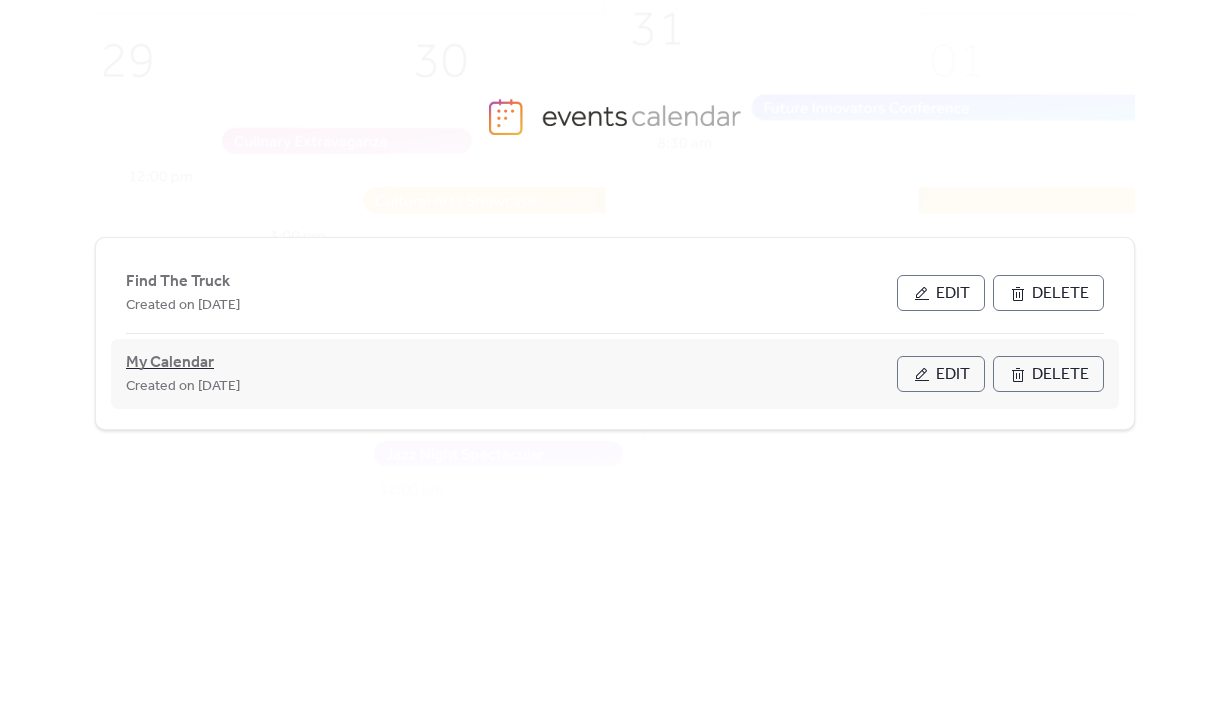 click on "My Calendar" at bounding box center (170, 363) 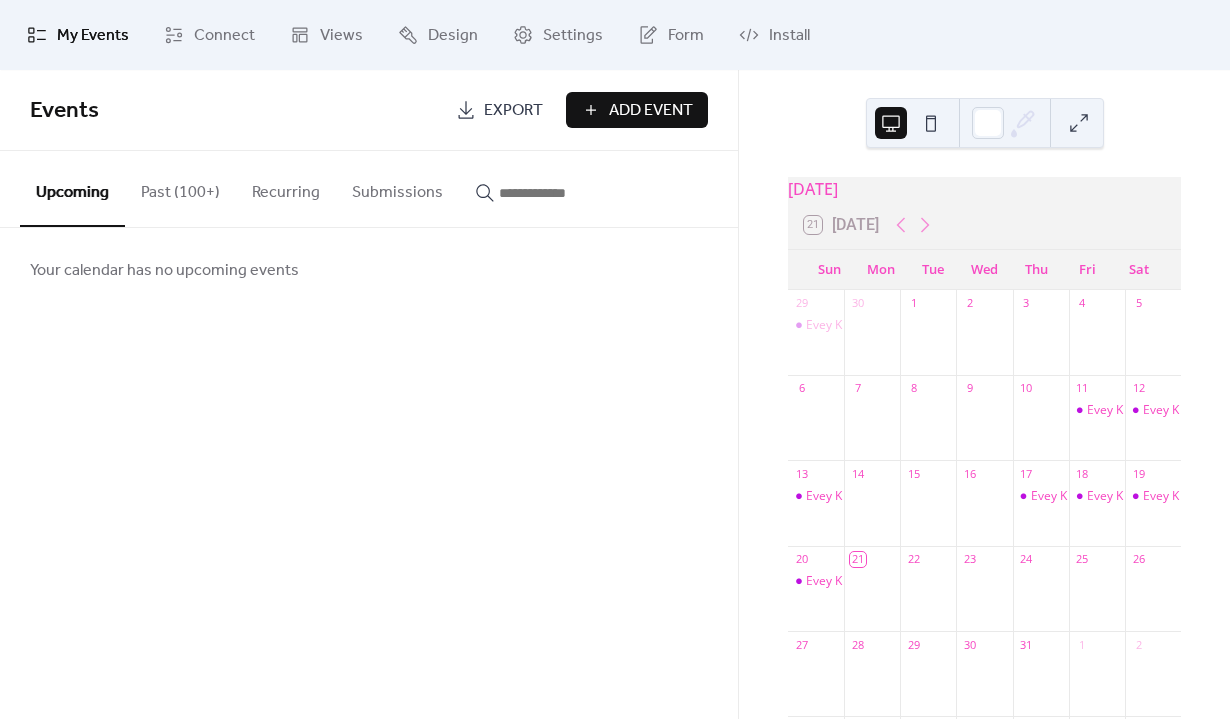 click on "Add Event" at bounding box center (651, 111) 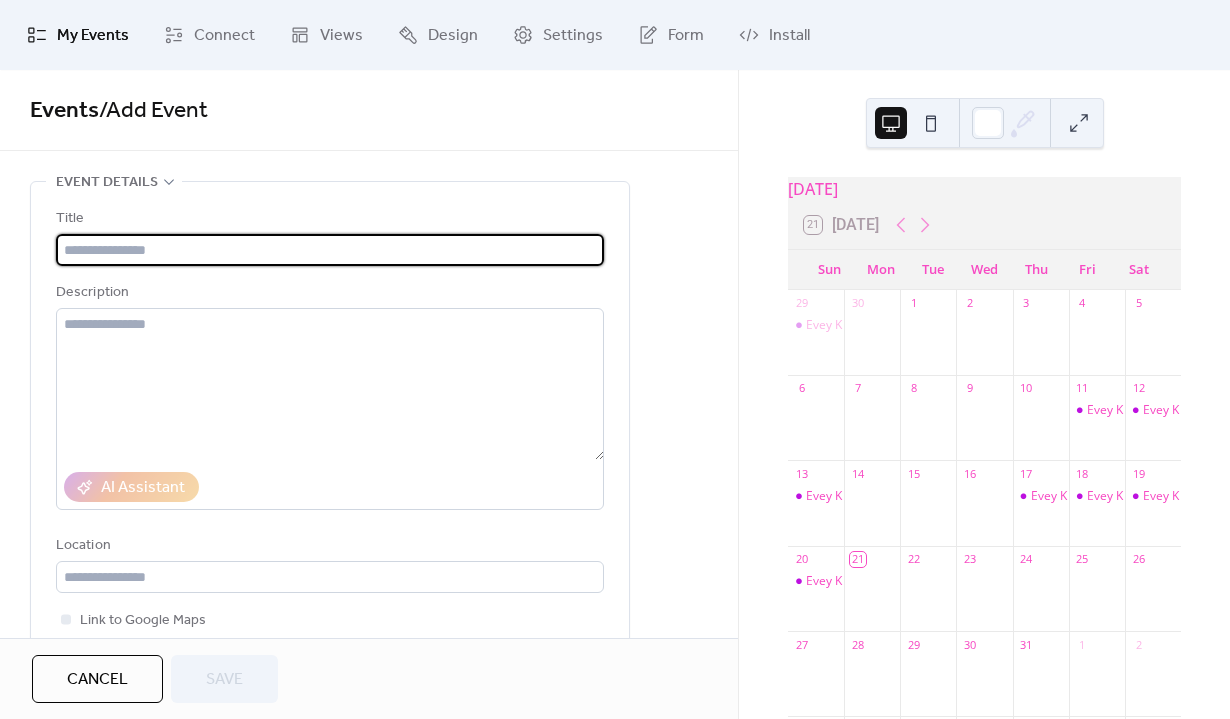 click at bounding box center (330, 250) 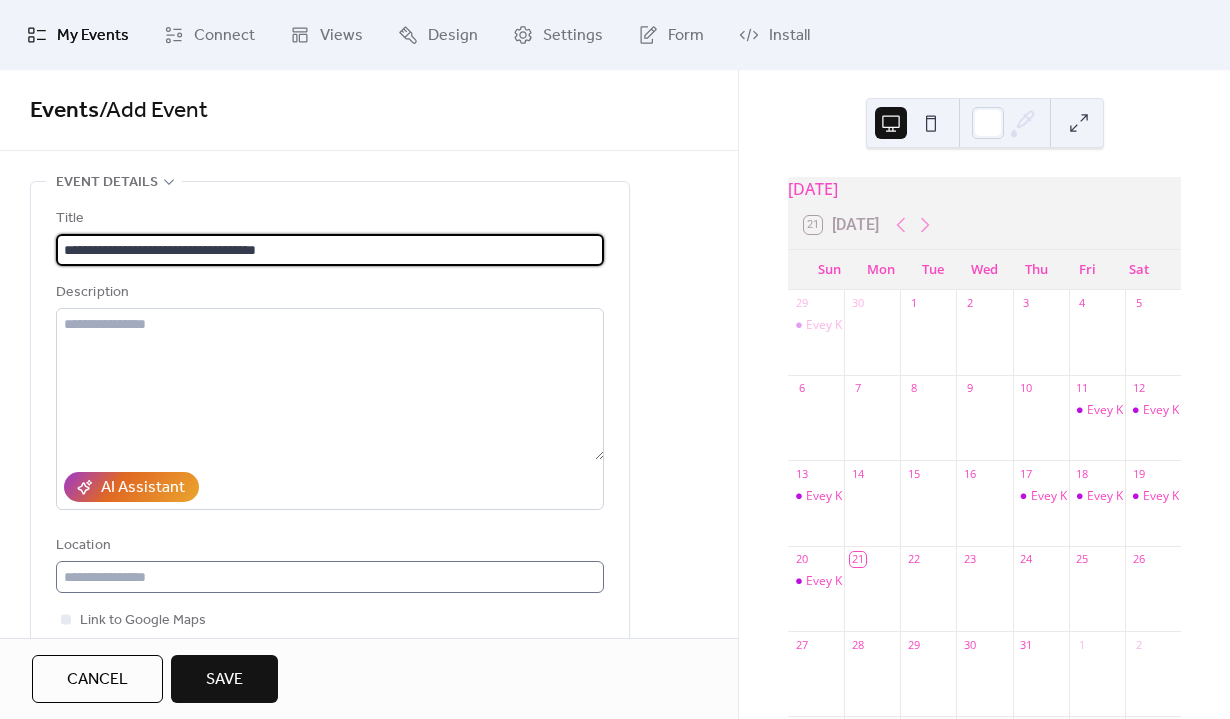 type on "**********" 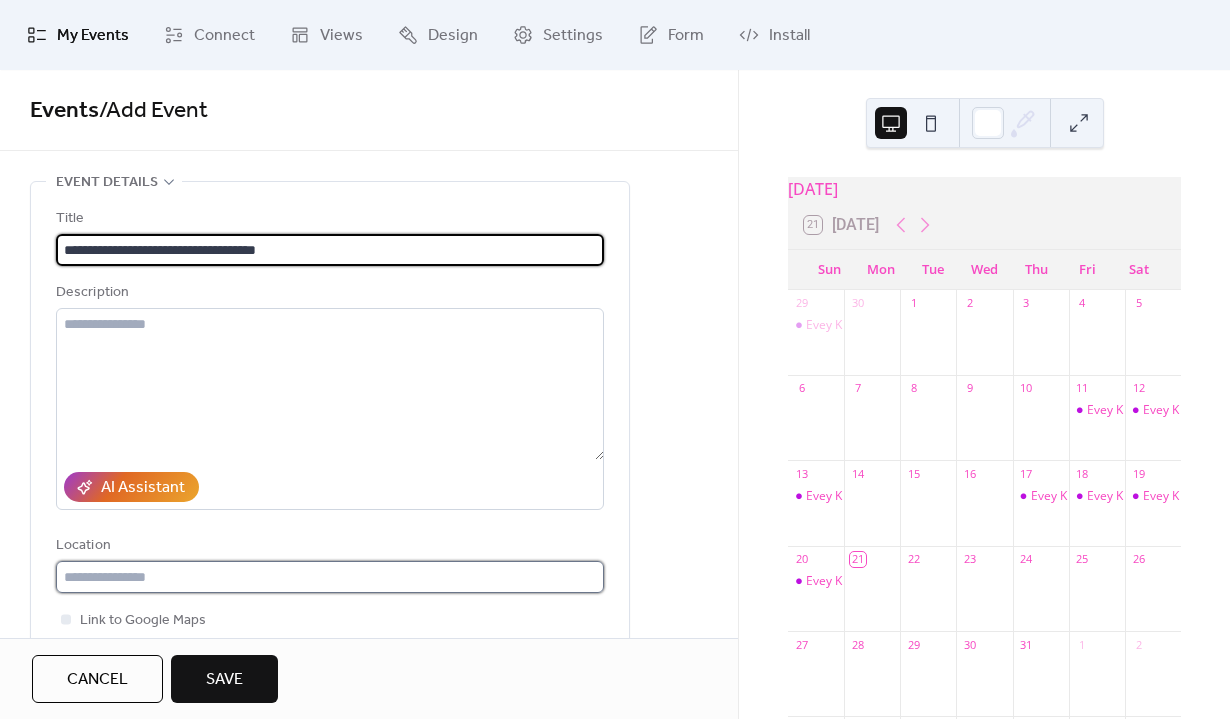 click at bounding box center [330, 577] 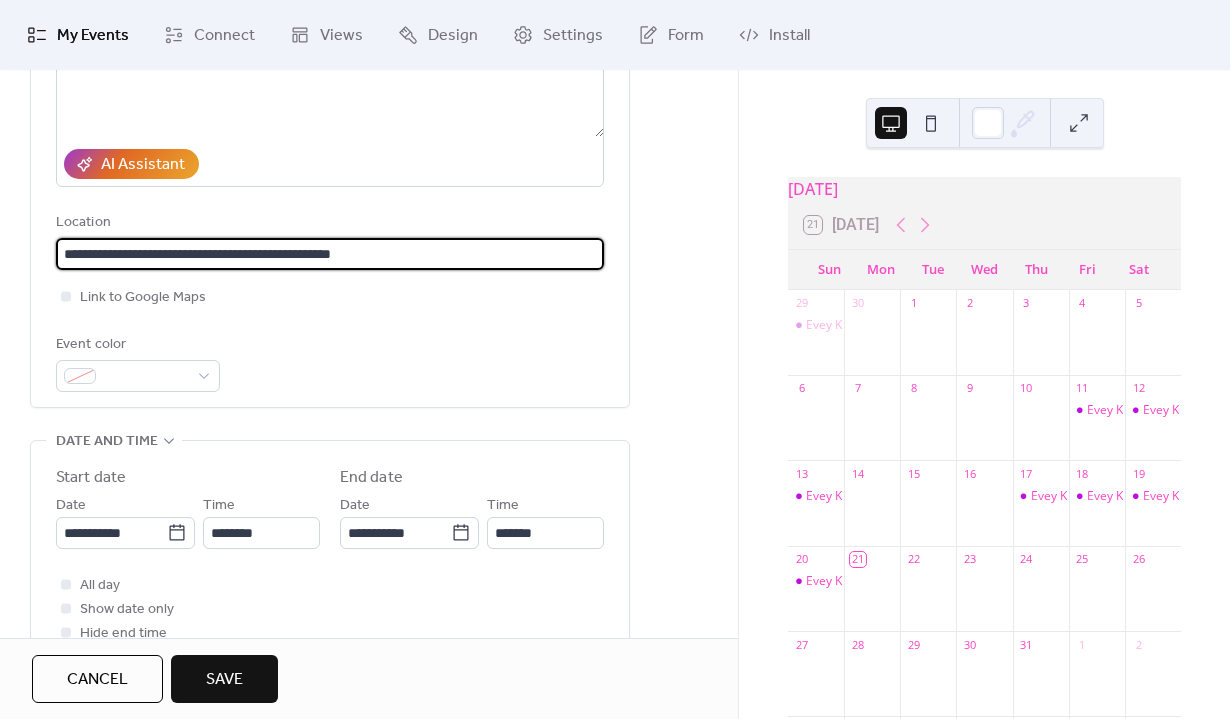 scroll, scrollTop: 326, scrollLeft: 0, axis: vertical 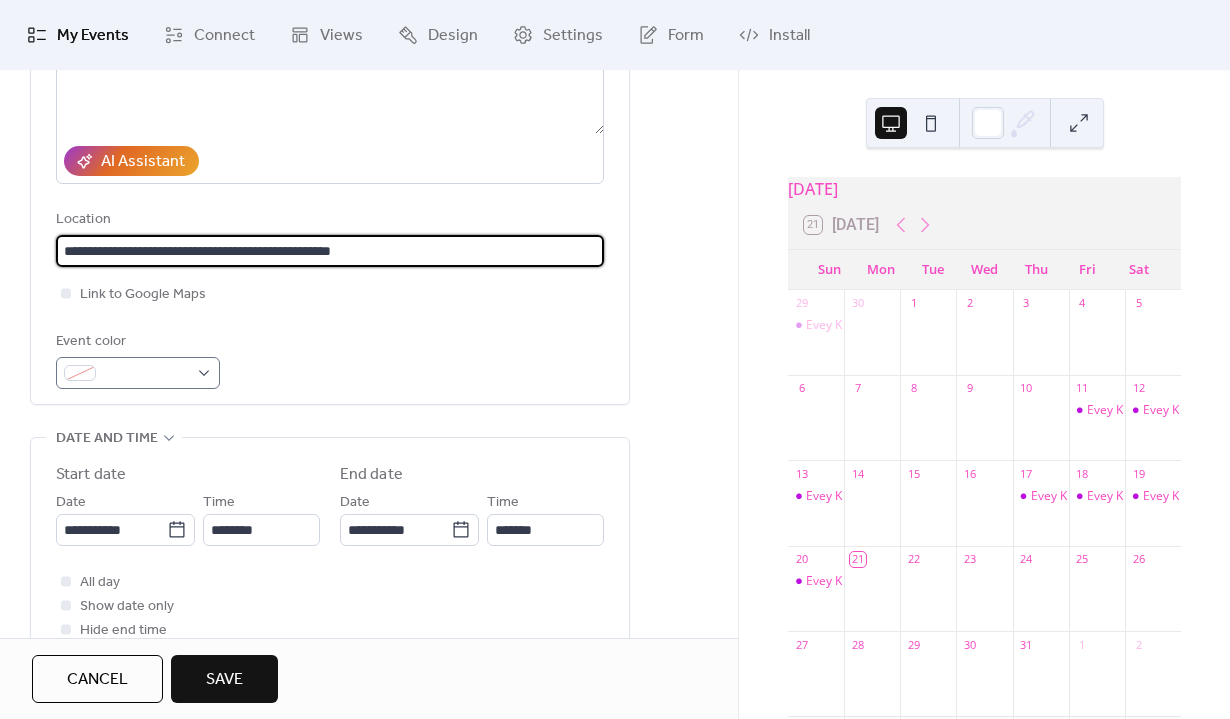 type on "**********" 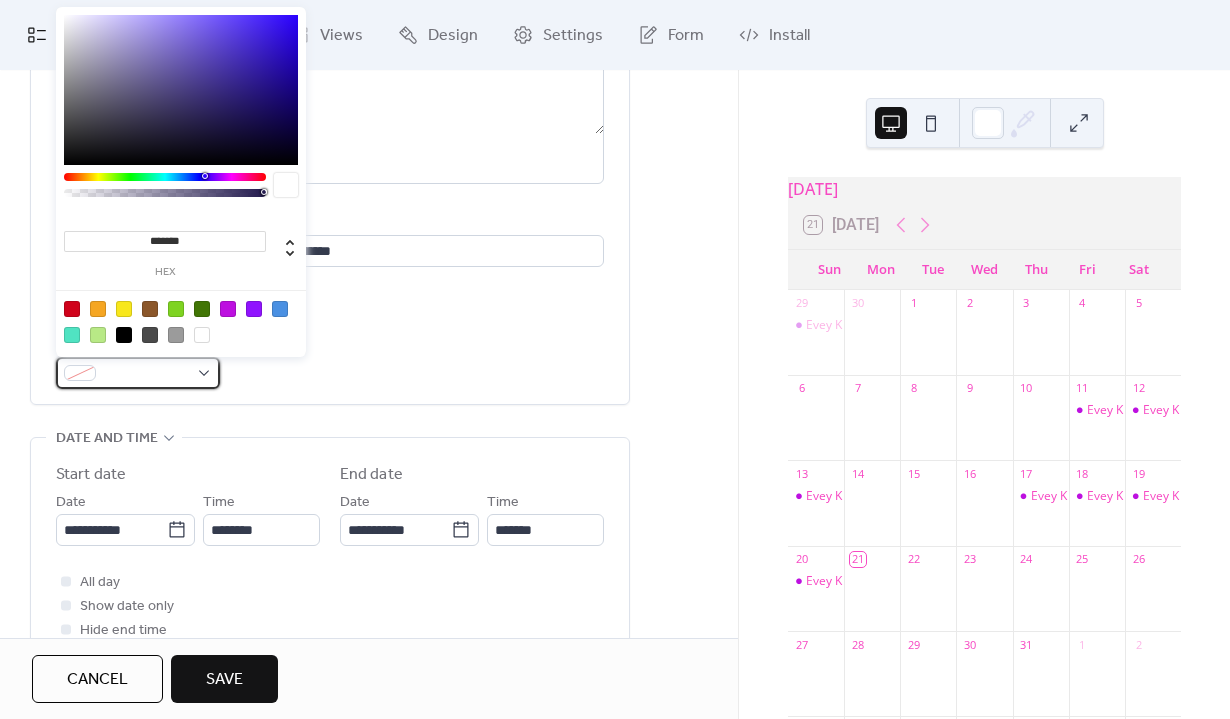 click at bounding box center (138, 373) 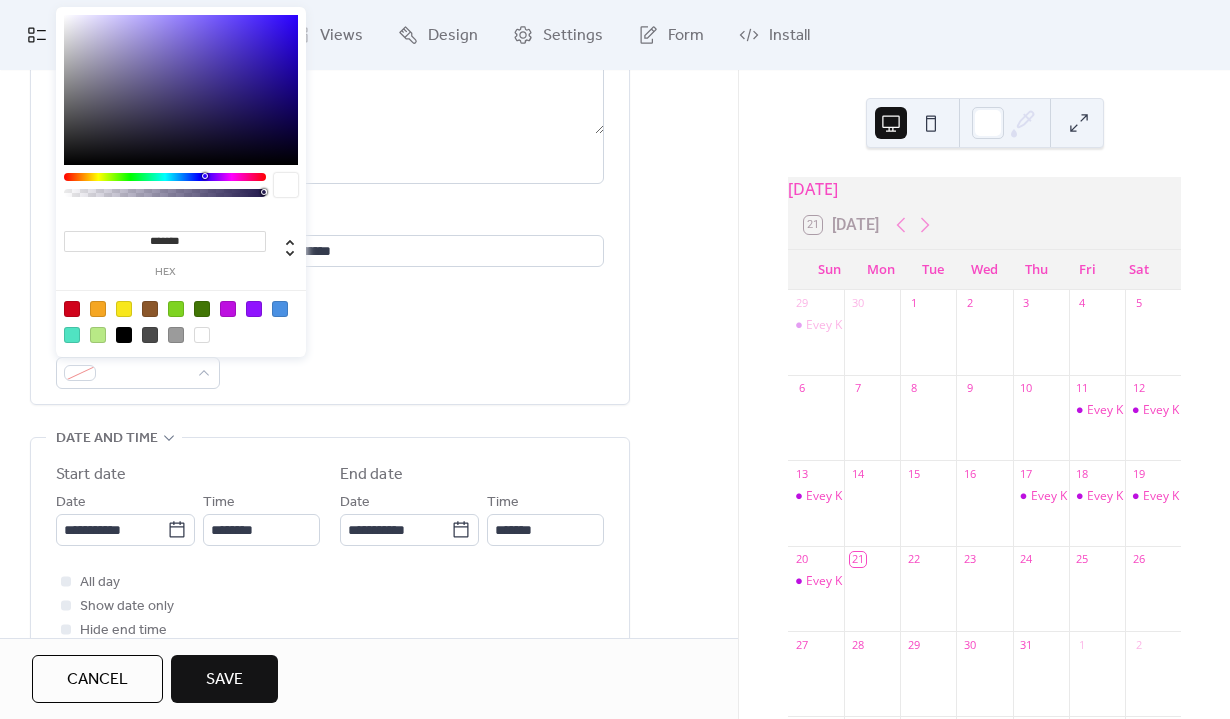 click at bounding box center (228, 309) 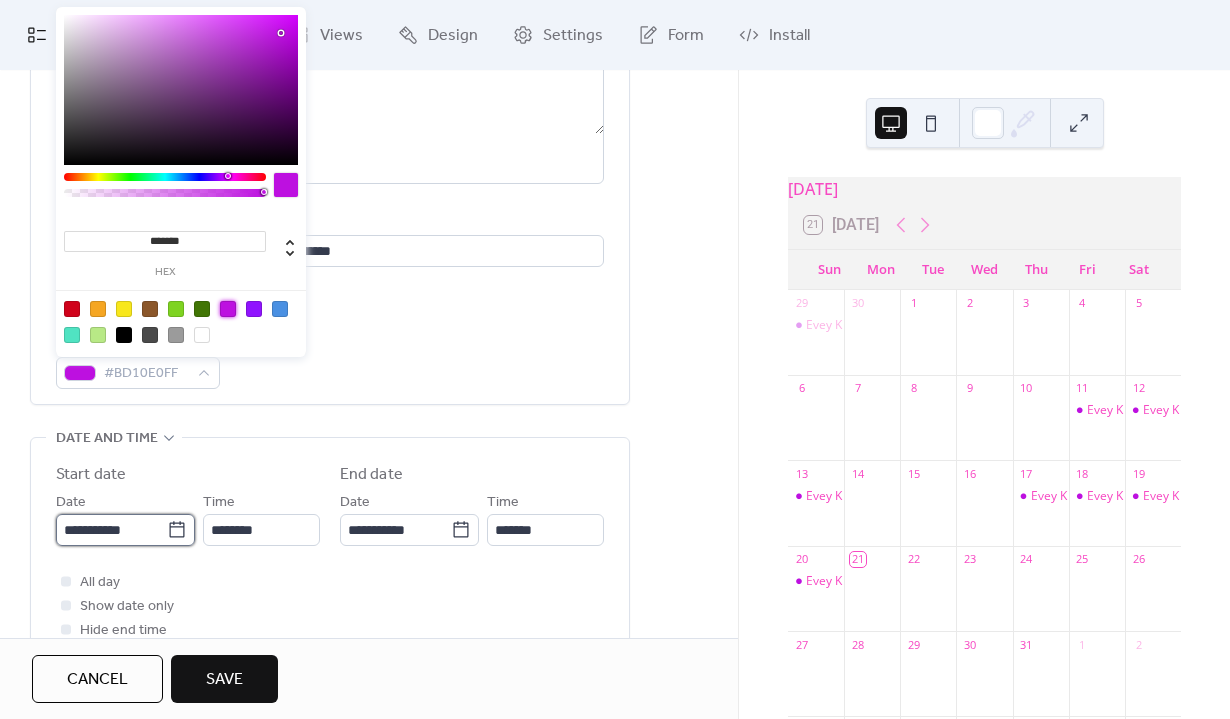 click on "**********" at bounding box center (615, 359) 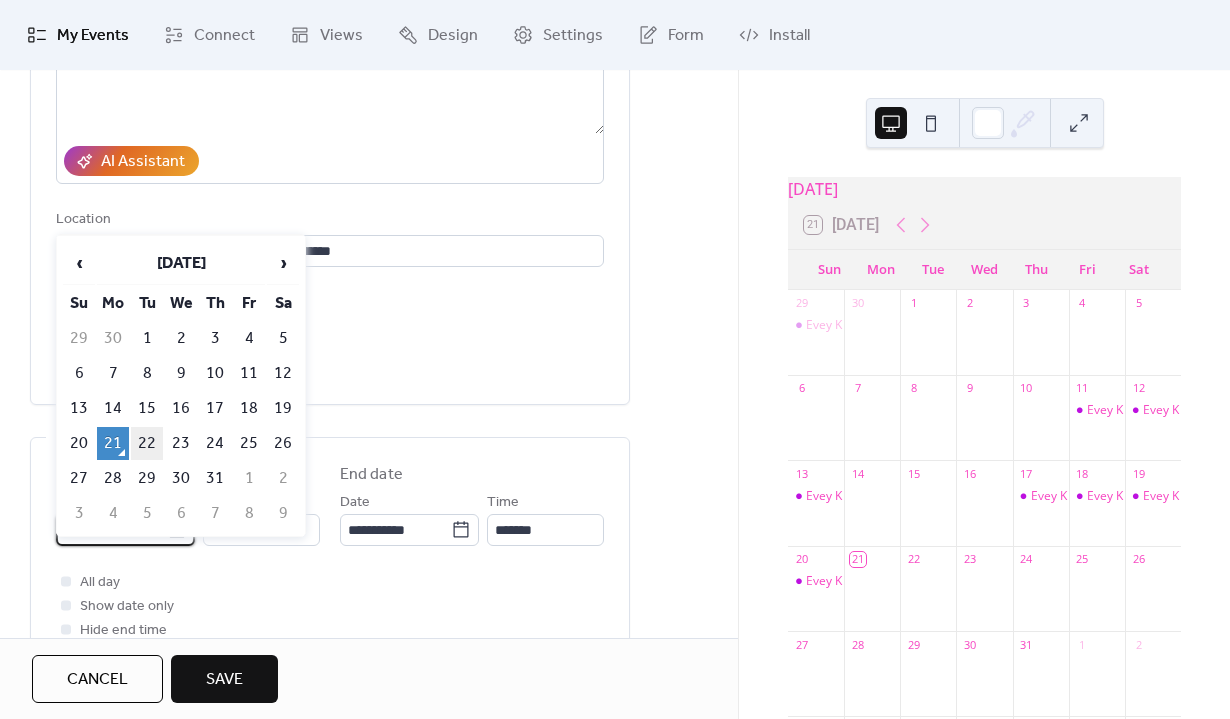 click on "22" at bounding box center [147, 443] 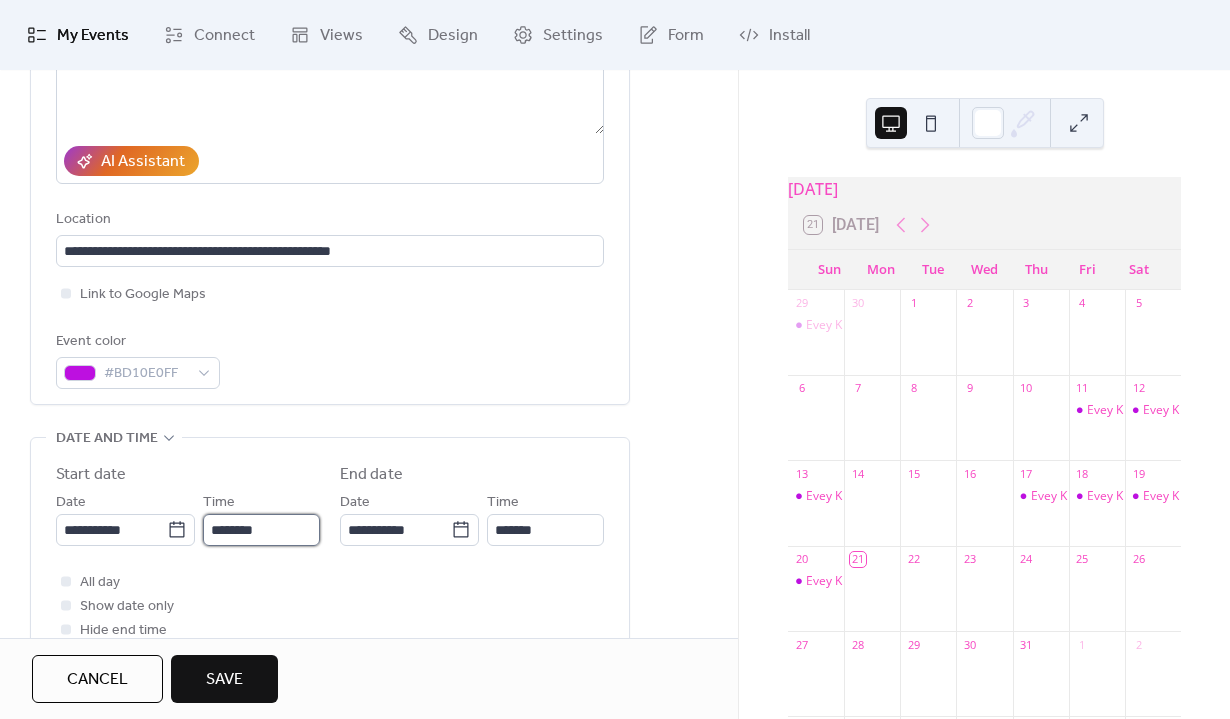 click on "********" at bounding box center (261, 530) 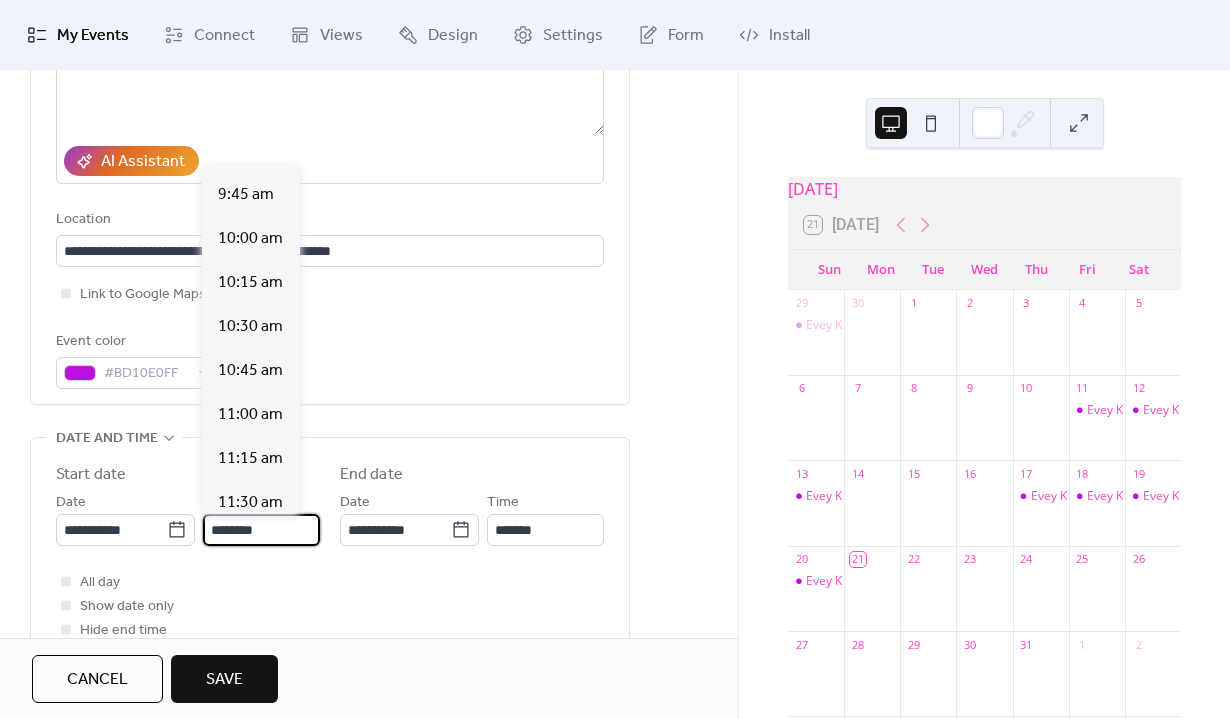 scroll, scrollTop: 1672, scrollLeft: 0, axis: vertical 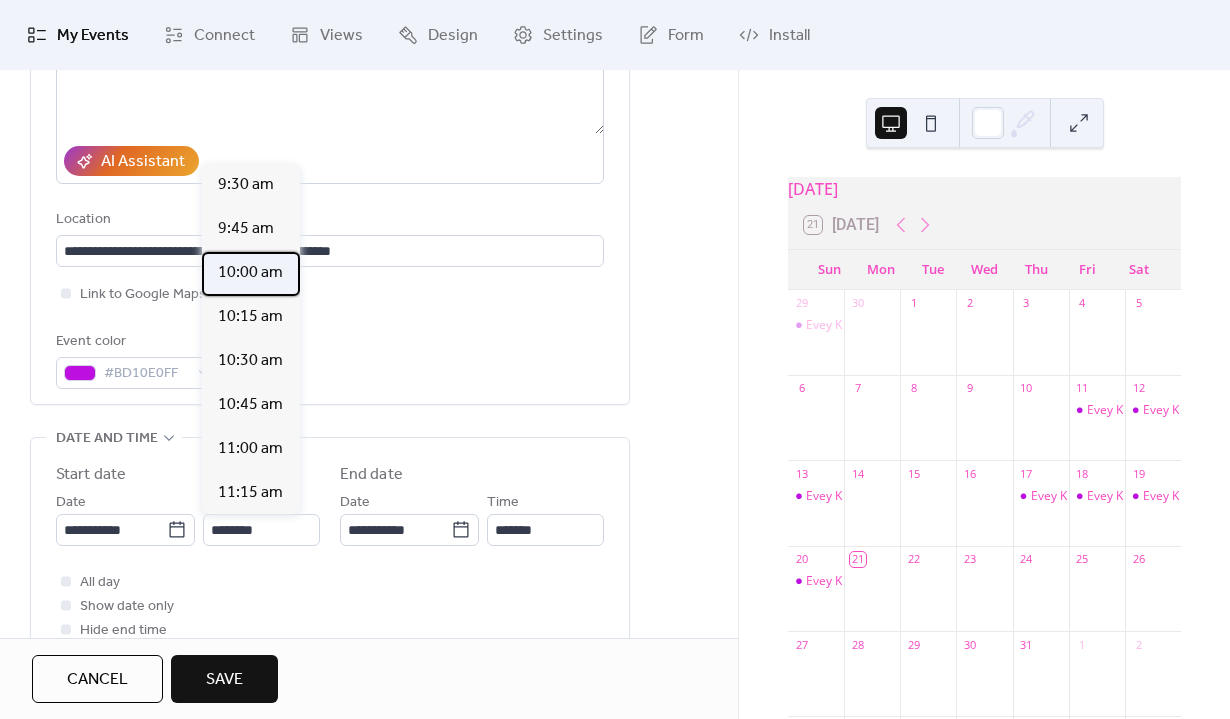 click on "10:00 am" at bounding box center (250, 273) 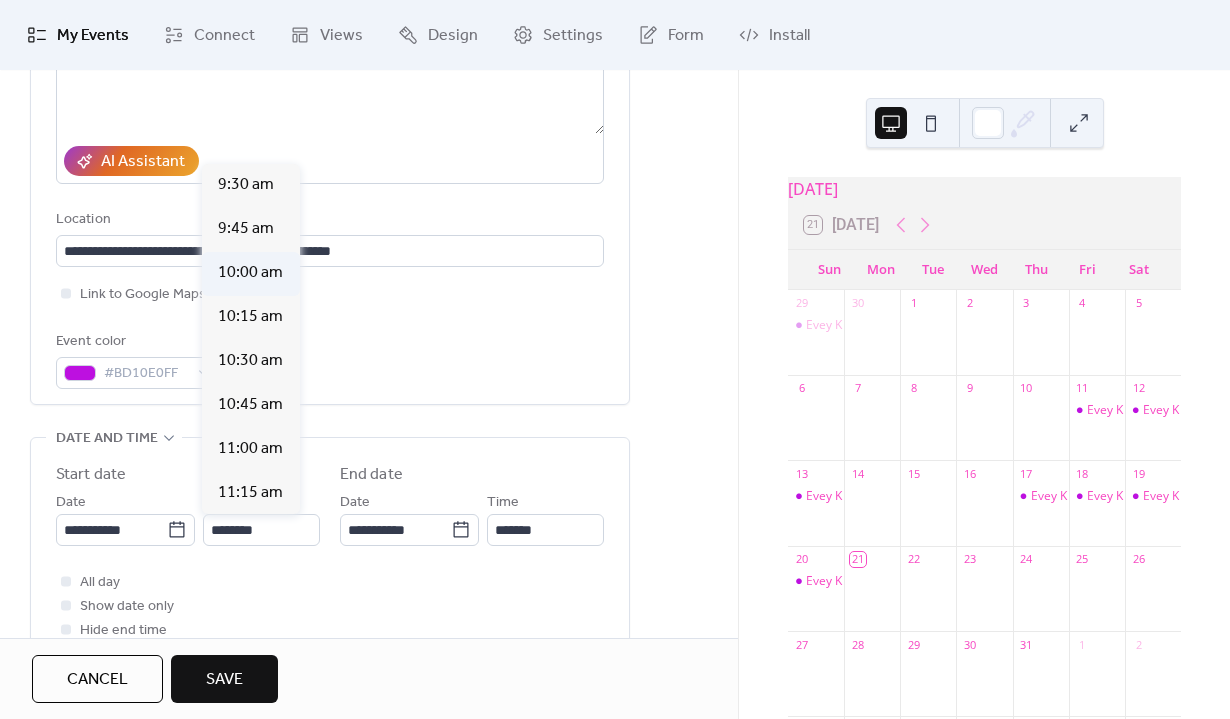 type on "********" 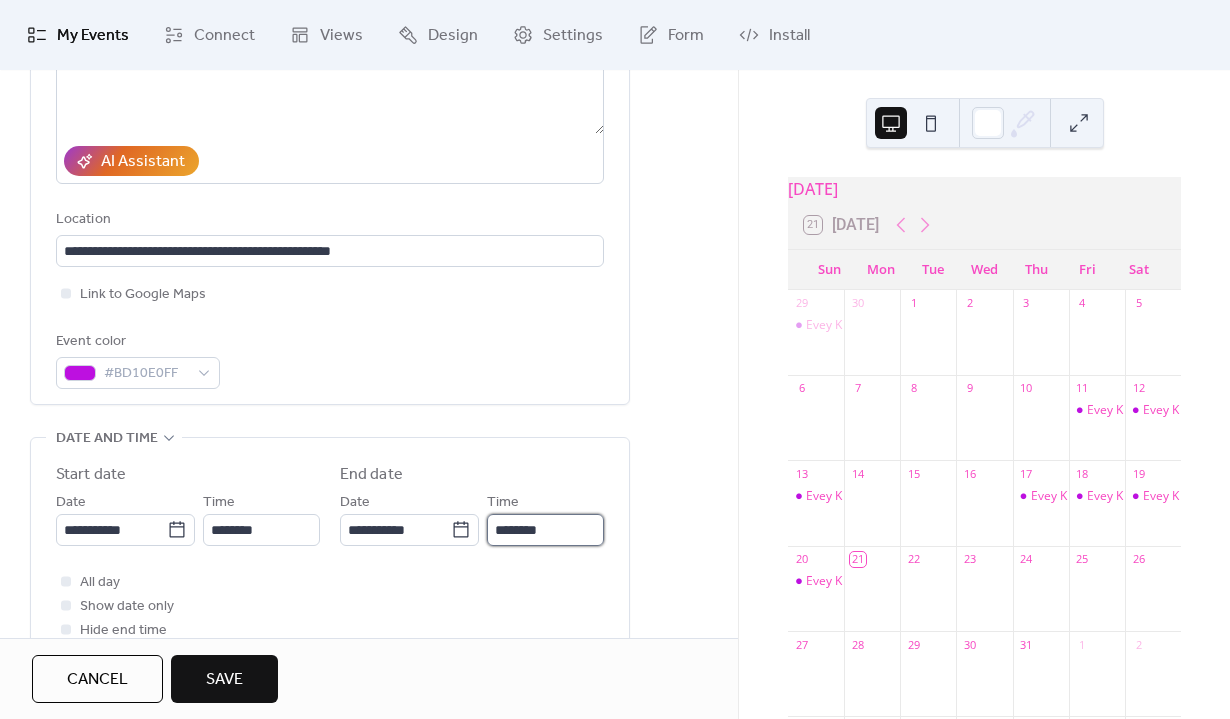 click on "********" at bounding box center (545, 530) 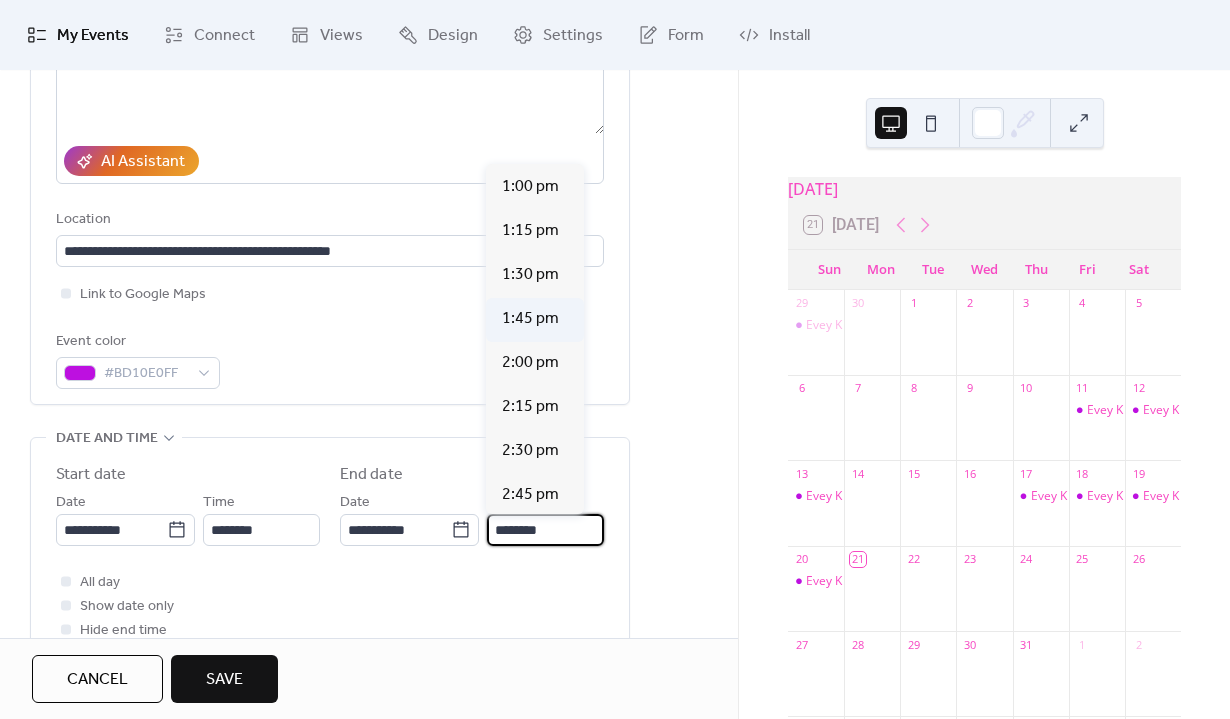 scroll, scrollTop: 484, scrollLeft: 0, axis: vertical 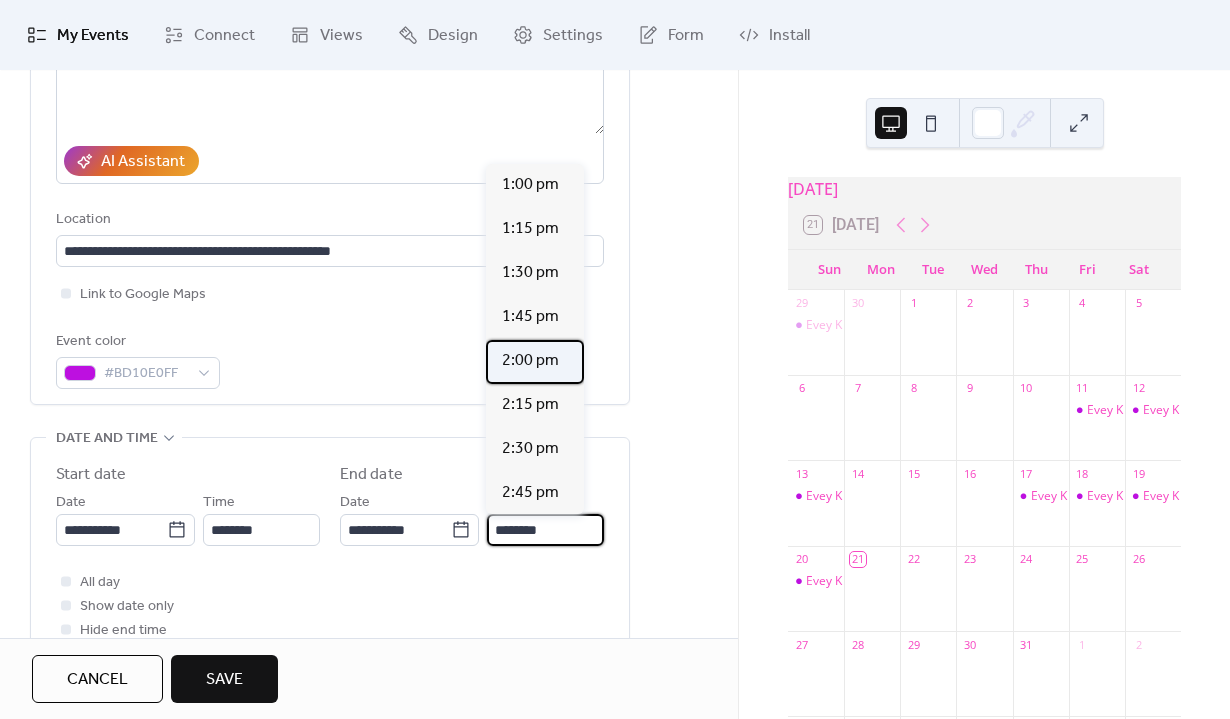 click on "2:00 pm" at bounding box center (530, 361) 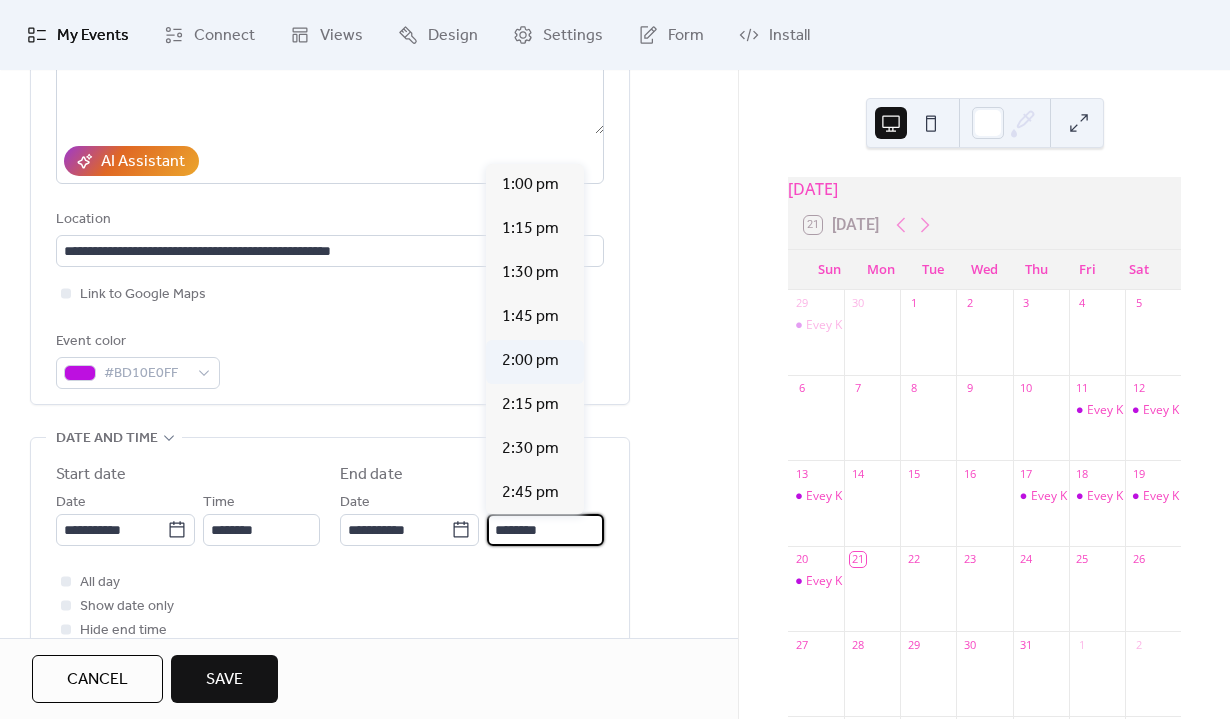 type on "*******" 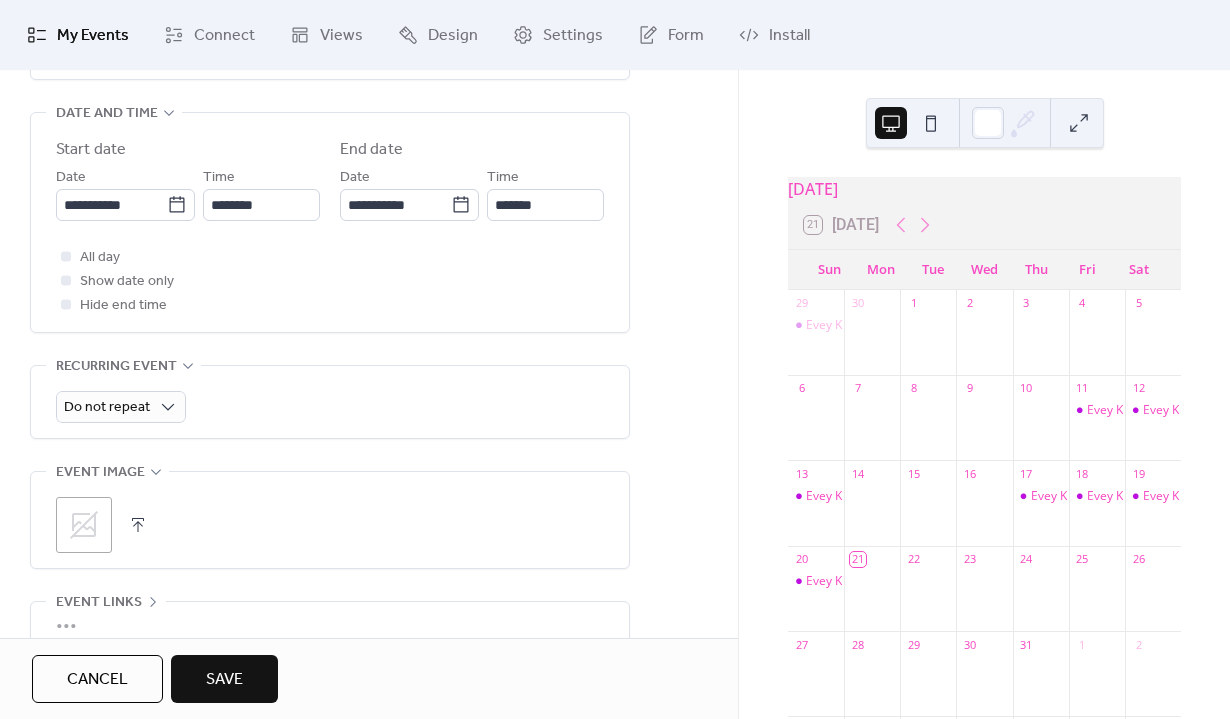 scroll, scrollTop: 828, scrollLeft: 0, axis: vertical 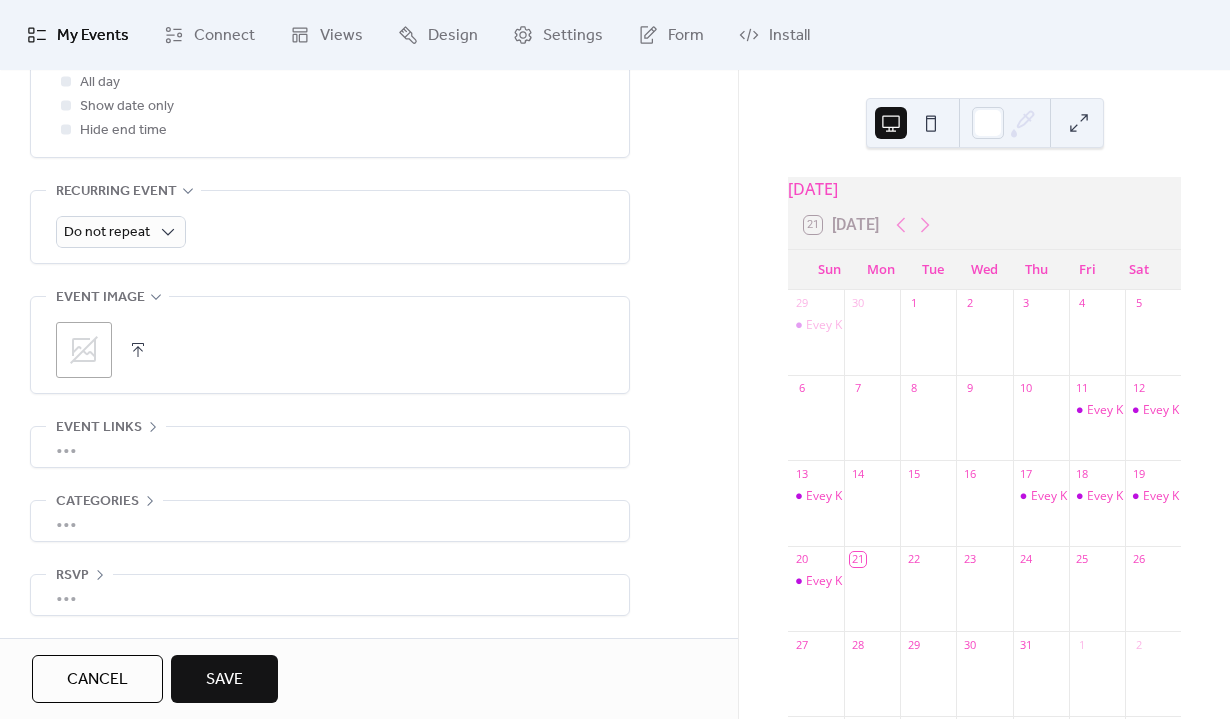click on "Save" at bounding box center (224, 680) 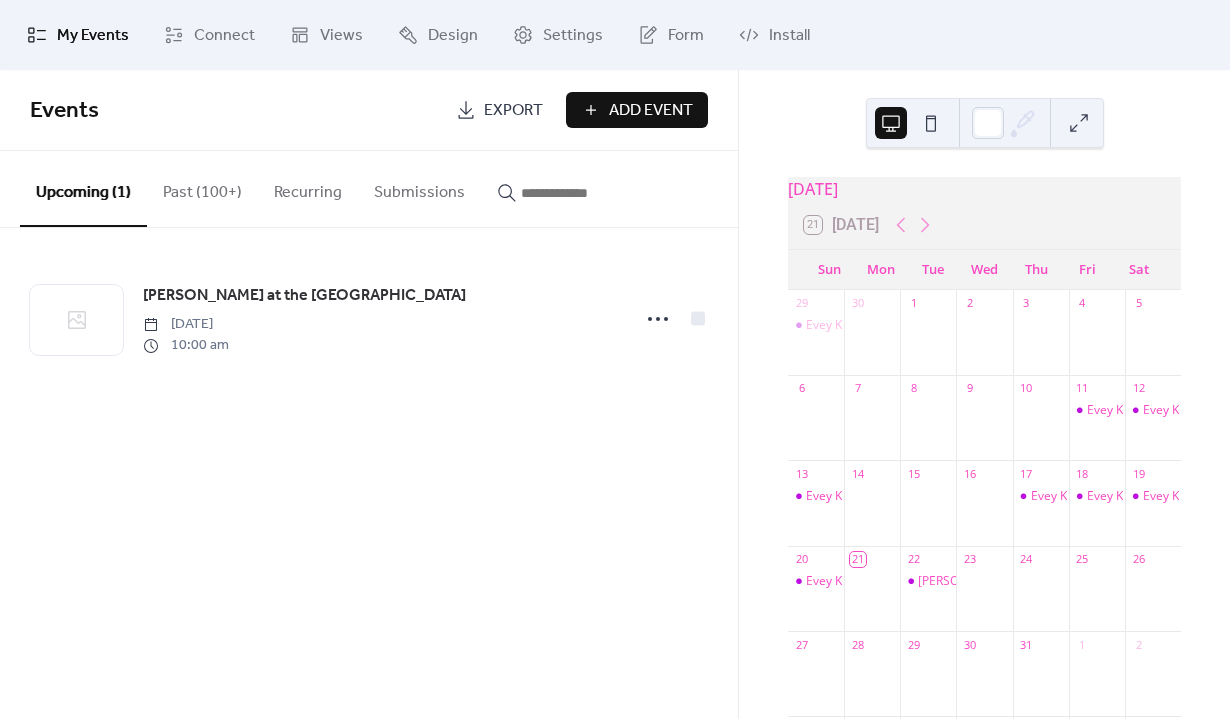 click on "Add Event" at bounding box center (651, 111) 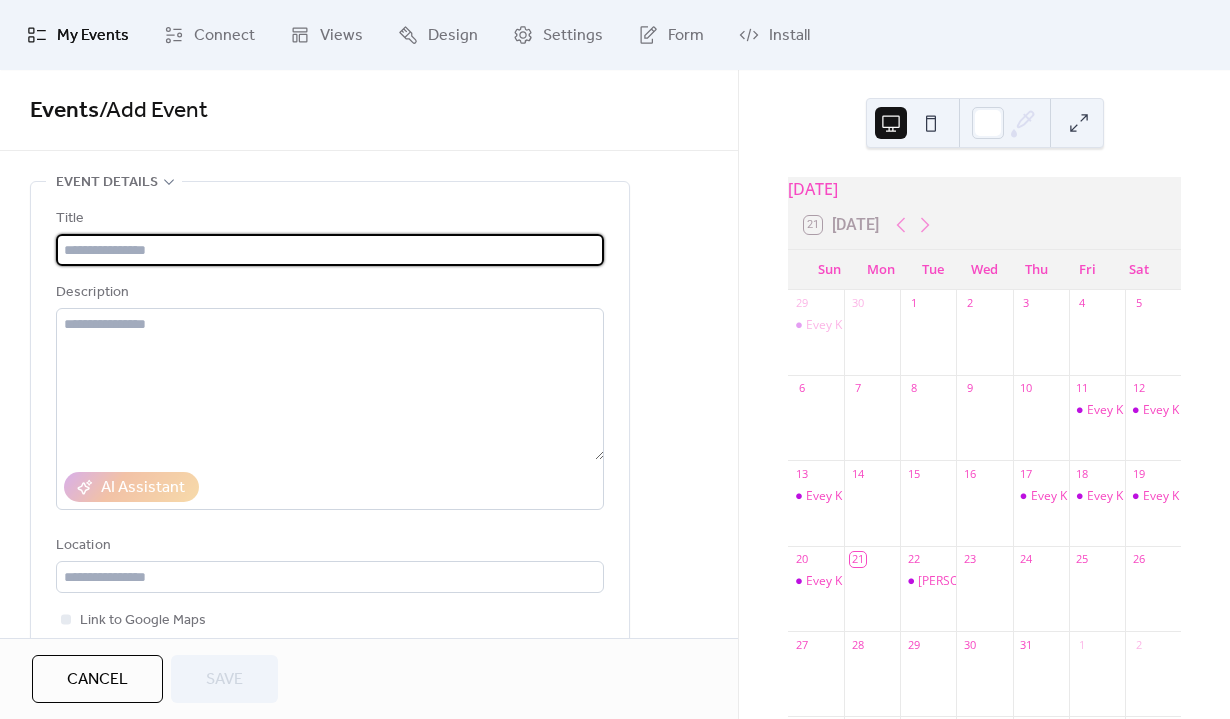 click at bounding box center [330, 250] 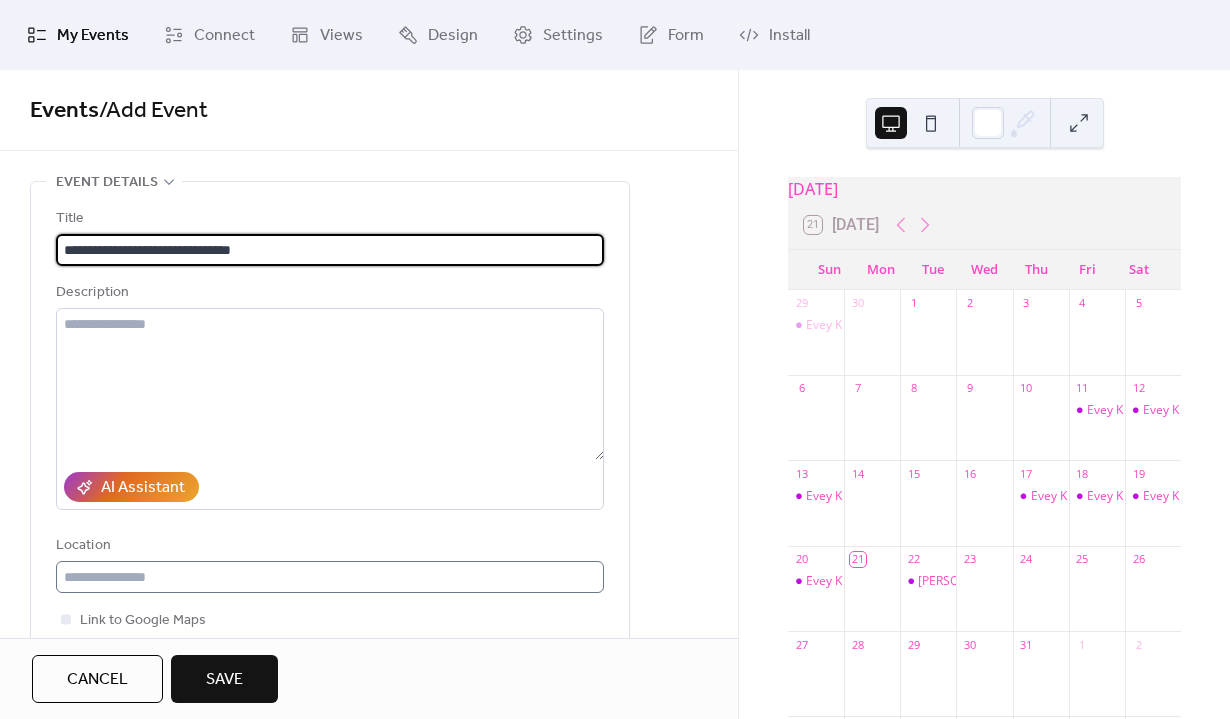 type on "**********" 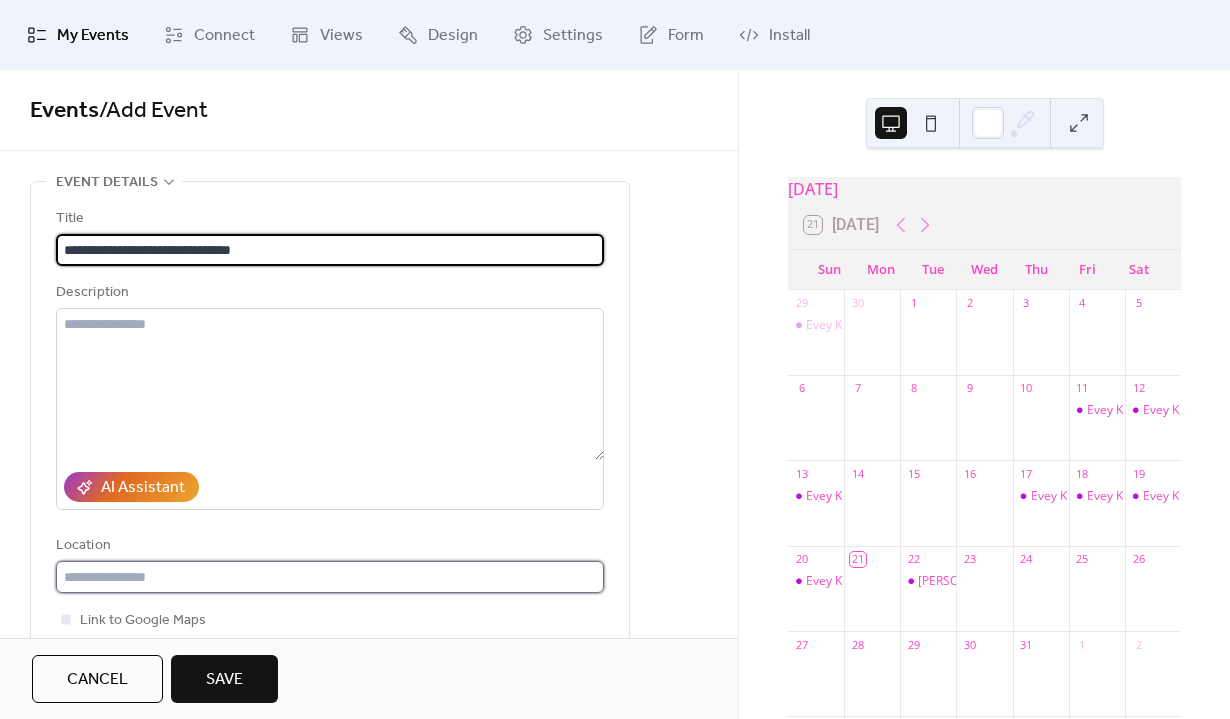 click at bounding box center (330, 577) 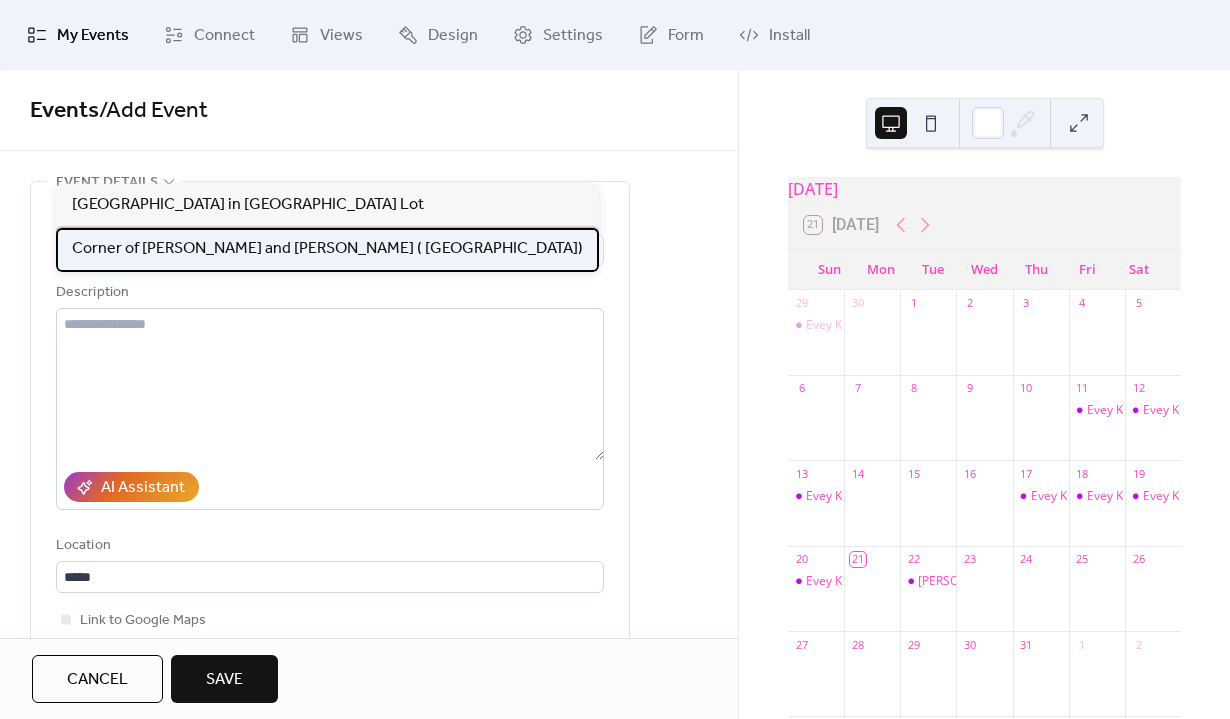 click on "Corner of [PERSON_NAME] and [PERSON_NAME] ( [GEOGRAPHIC_DATA])" at bounding box center [327, 249] 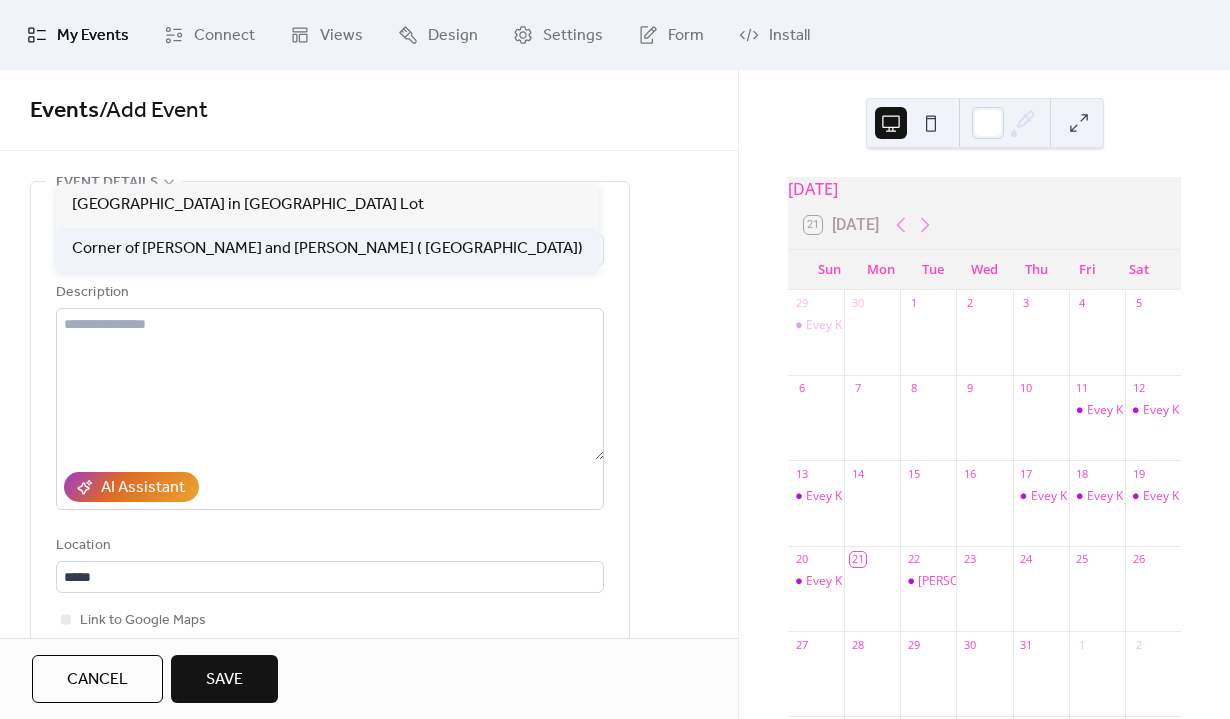type on "**********" 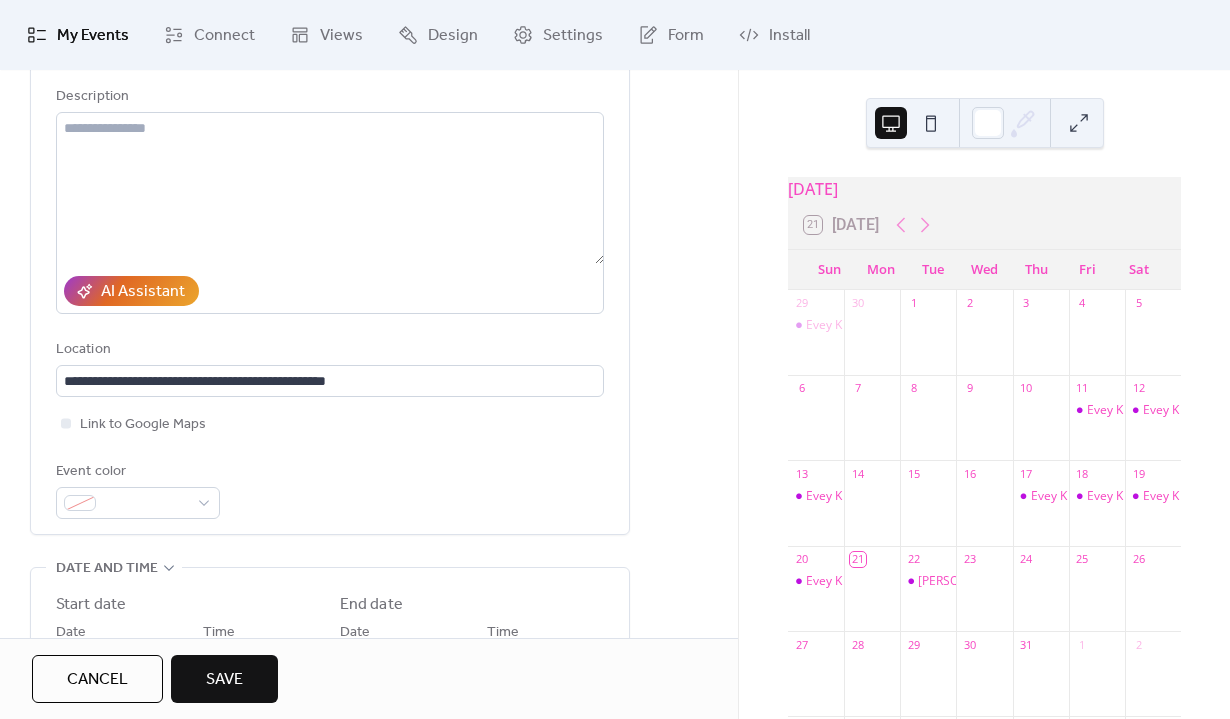 scroll, scrollTop: 200, scrollLeft: 0, axis: vertical 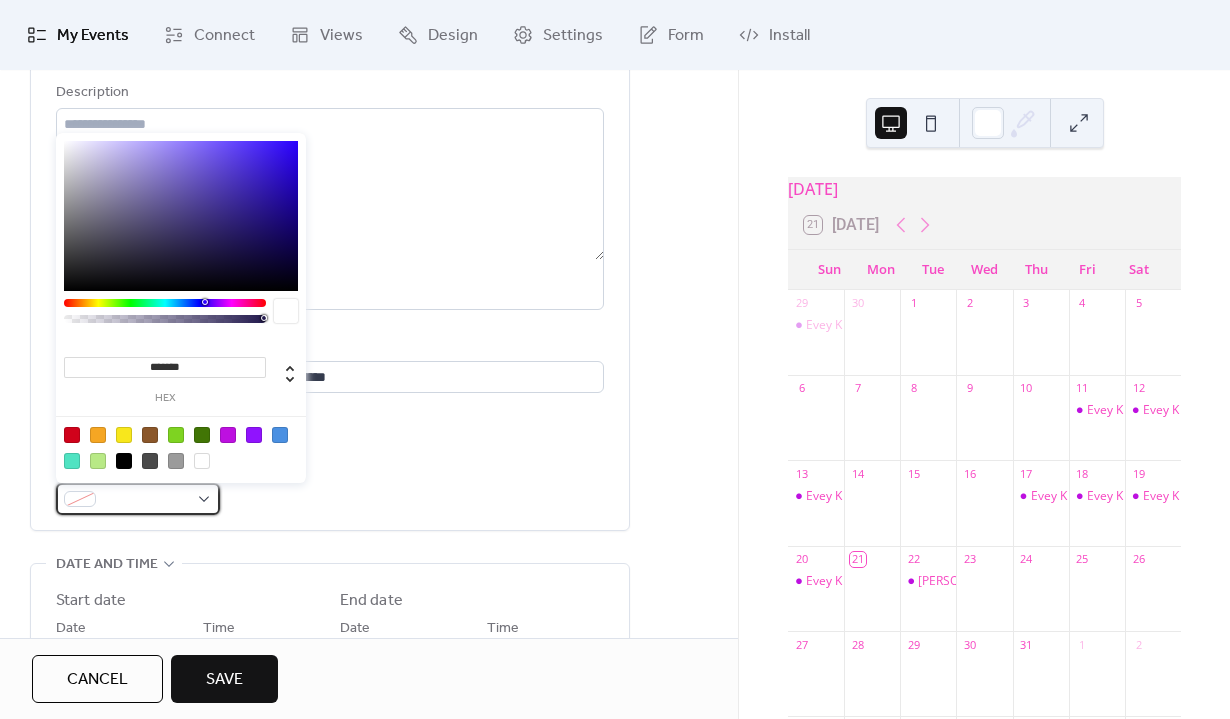 click at bounding box center [138, 499] 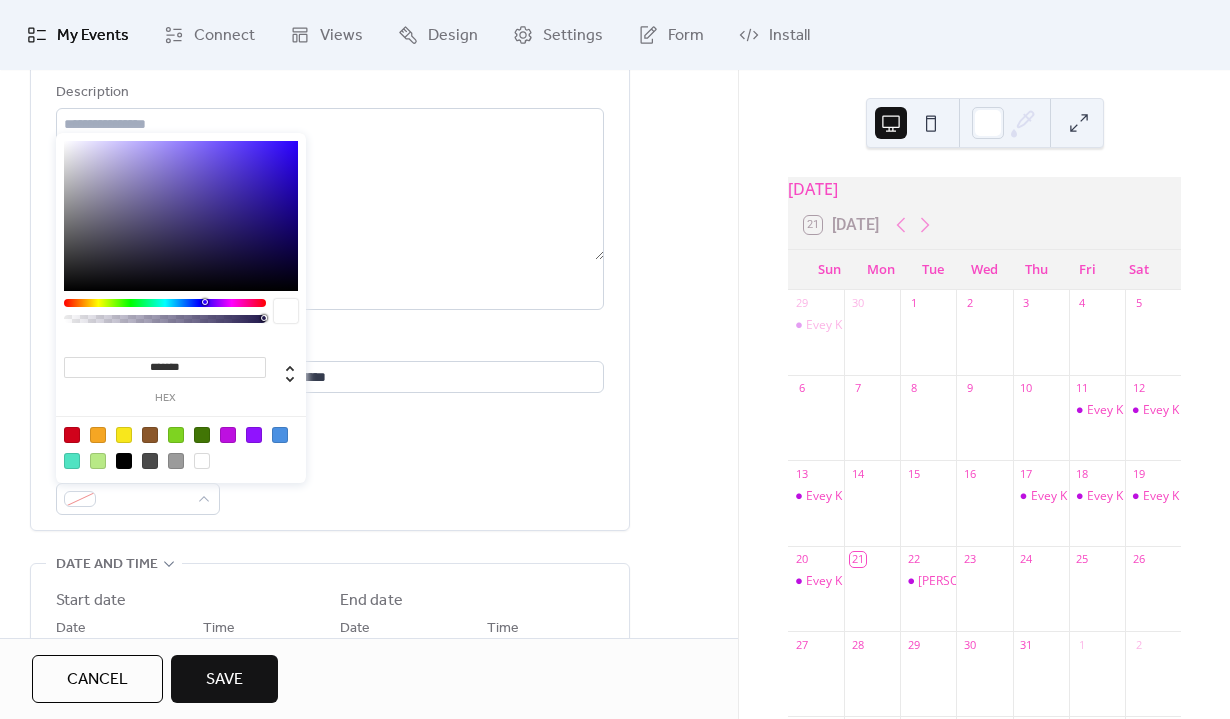 click at bounding box center (228, 435) 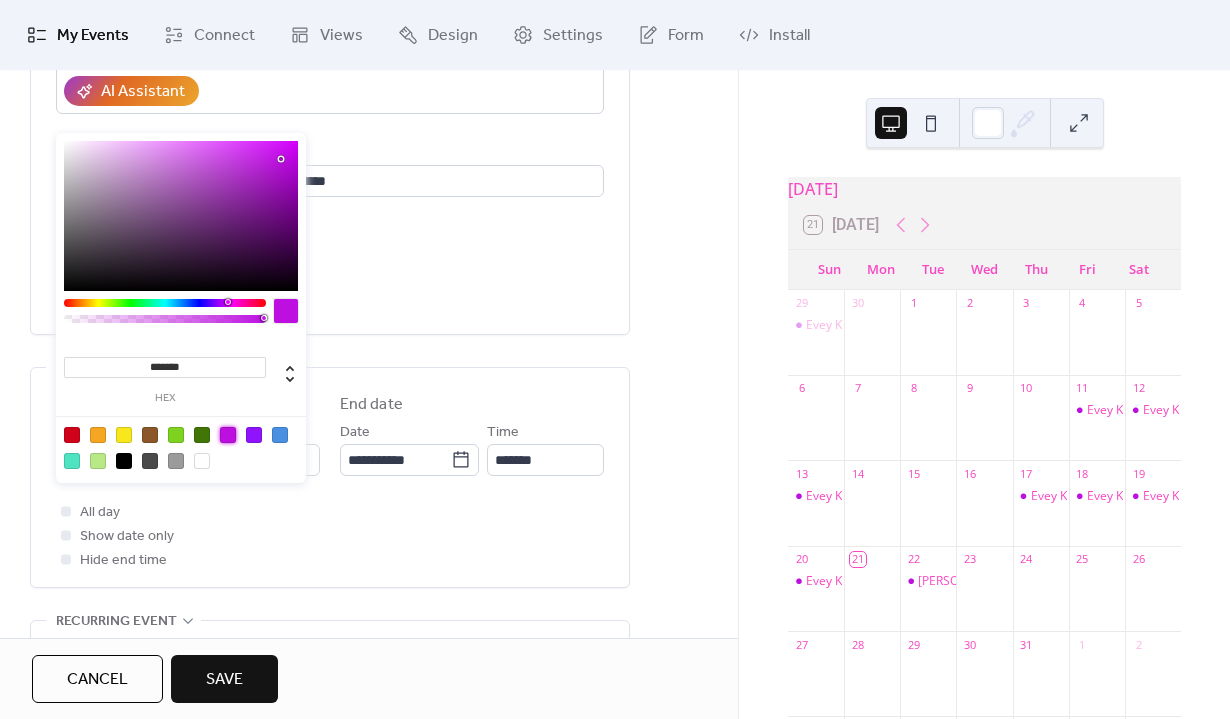 scroll, scrollTop: 261, scrollLeft: 0, axis: vertical 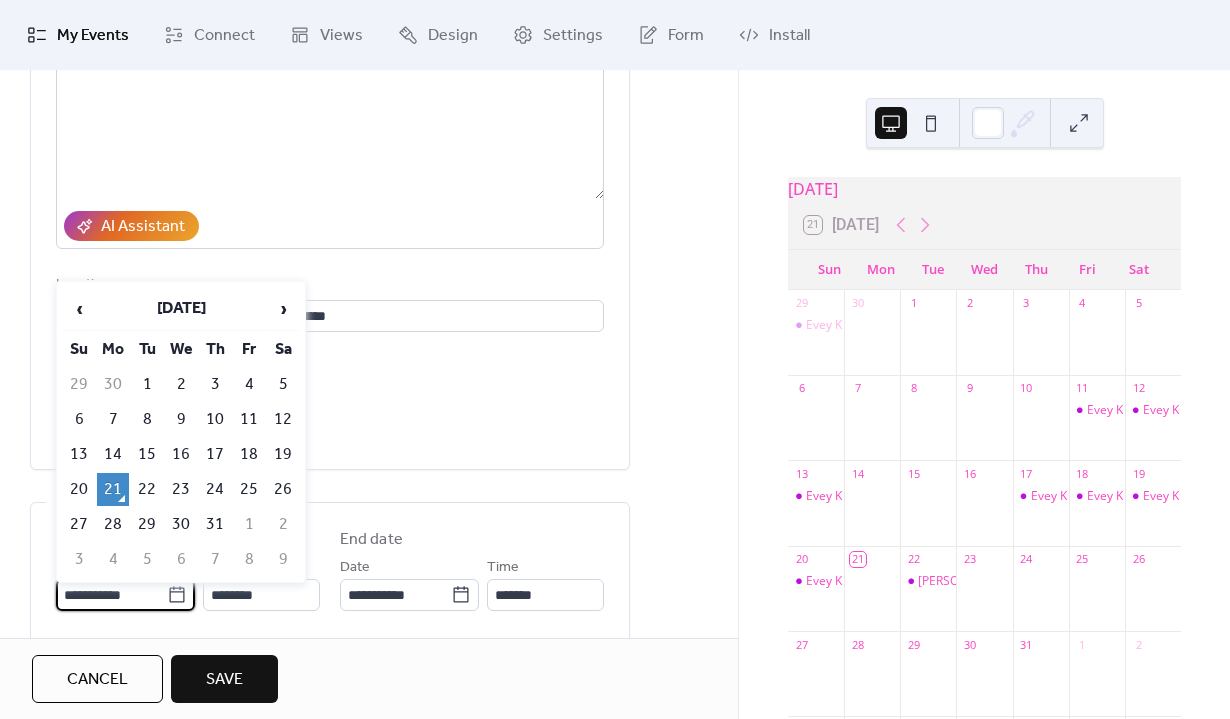 click on "**********" at bounding box center (111, 595) 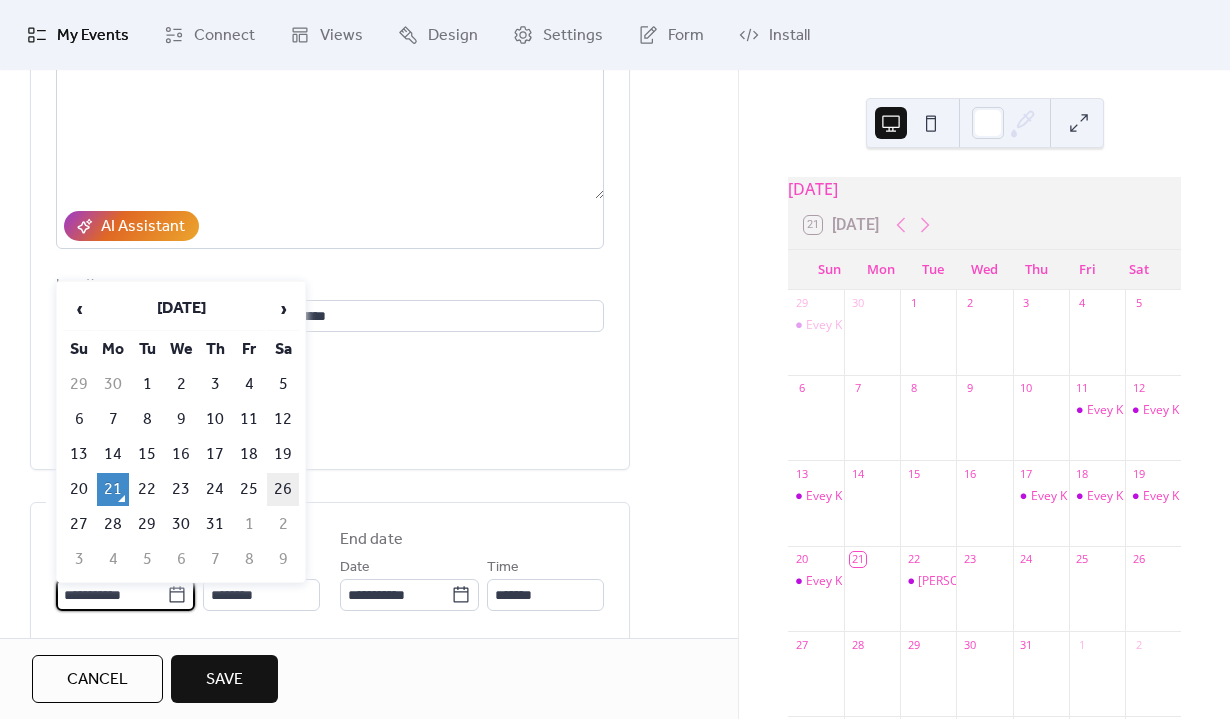 click on "26" at bounding box center (283, 489) 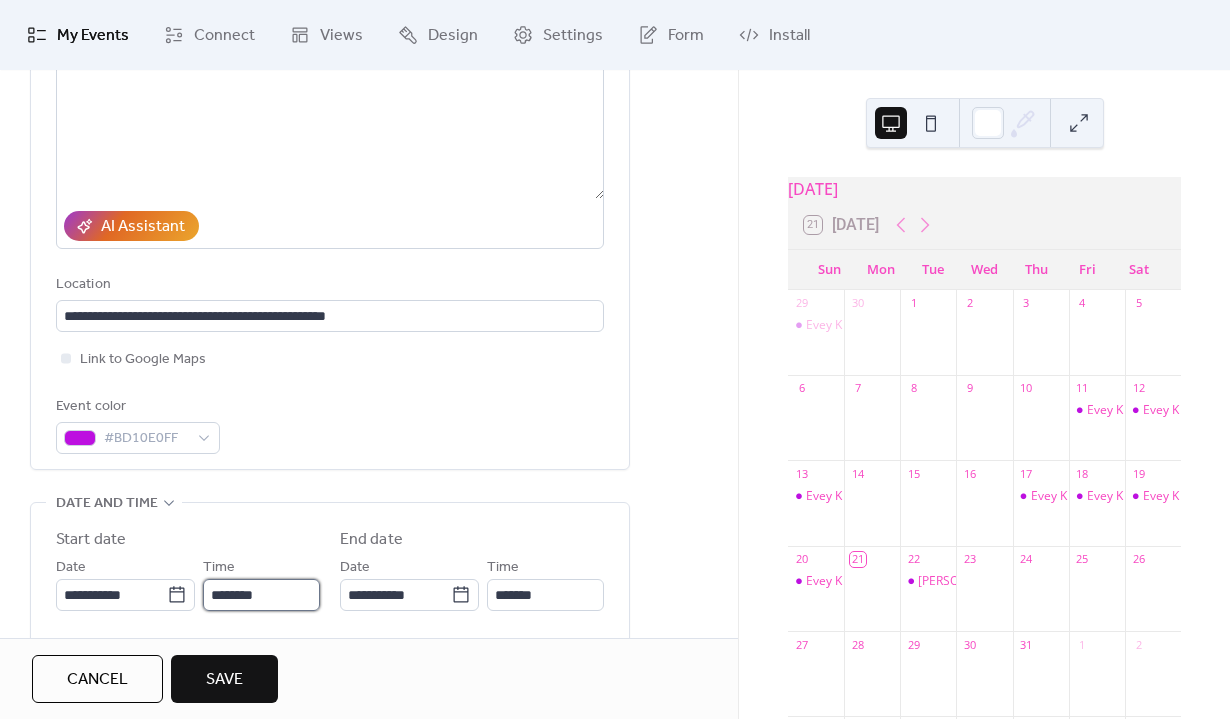 click on "********" at bounding box center (261, 595) 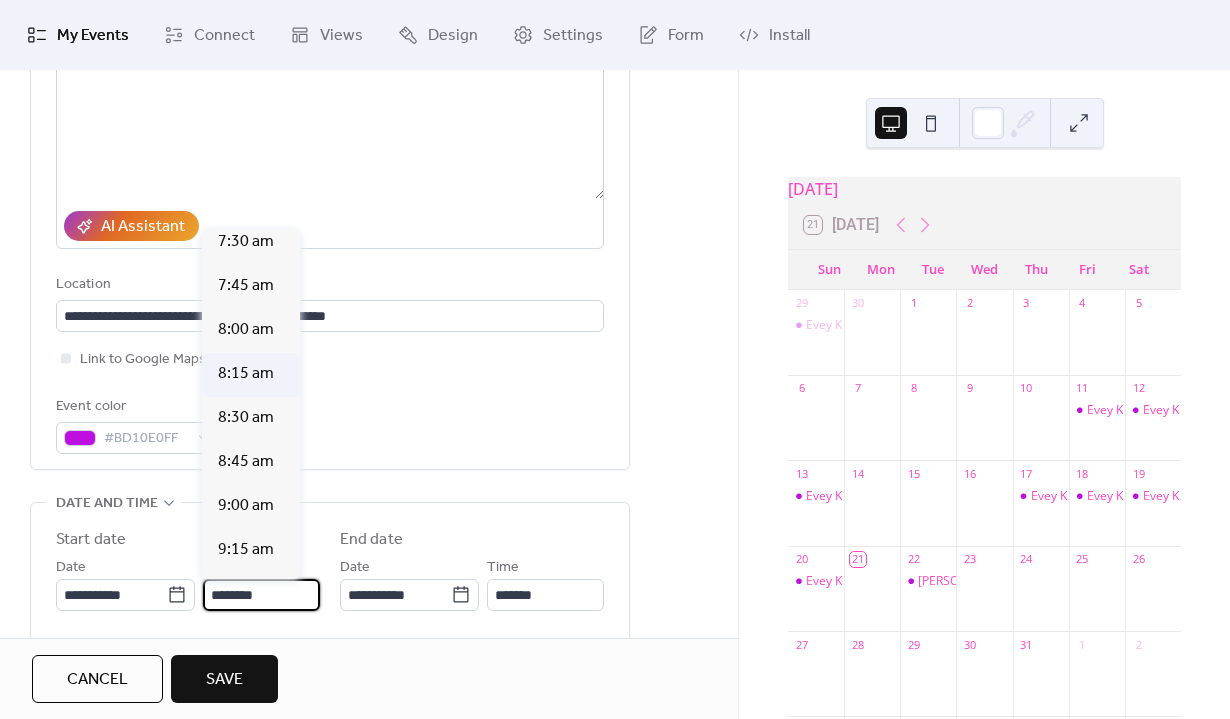 scroll, scrollTop: 1337, scrollLeft: 0, axis: vertical 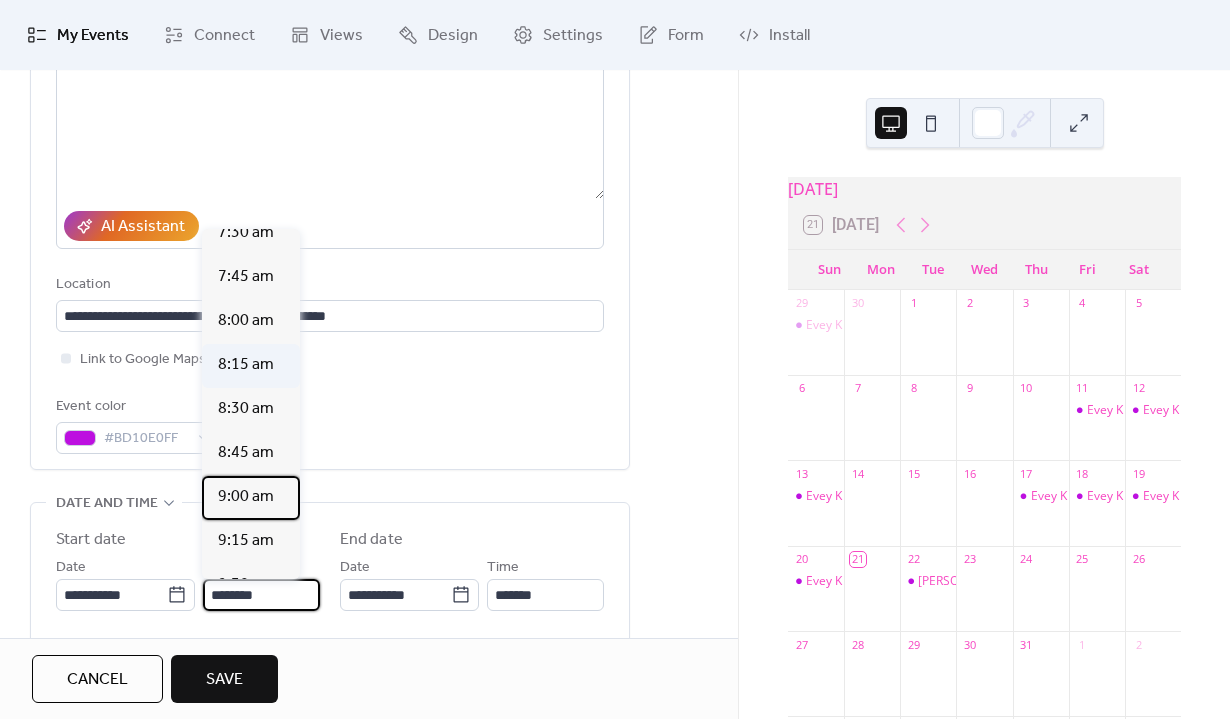 click on "9:00 am" at bounding box center [246, 497] 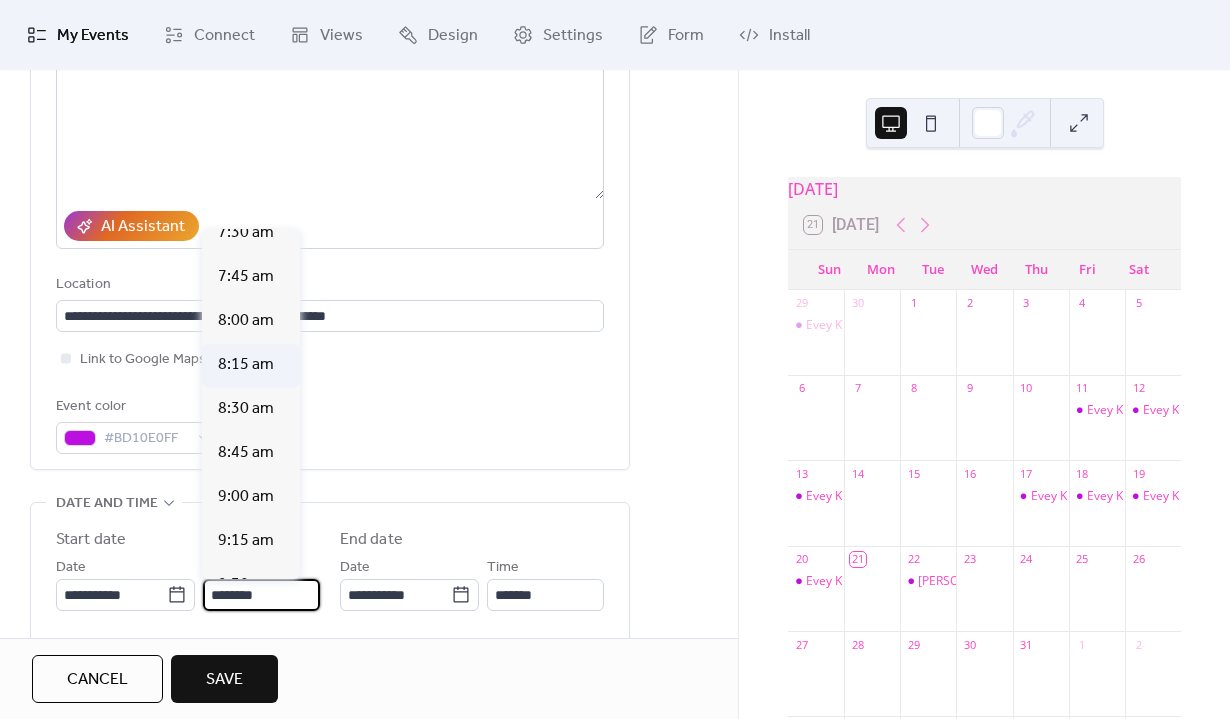 type on "*******" 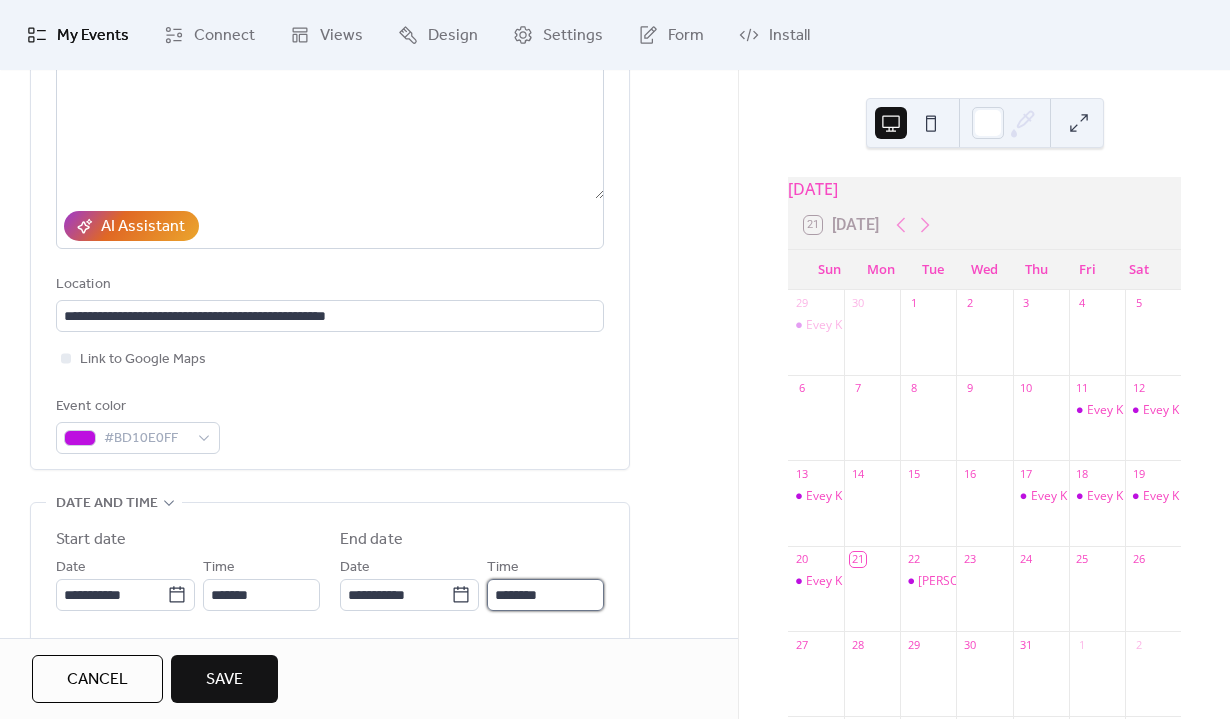 click on "********" at bounding box center (545, 595) 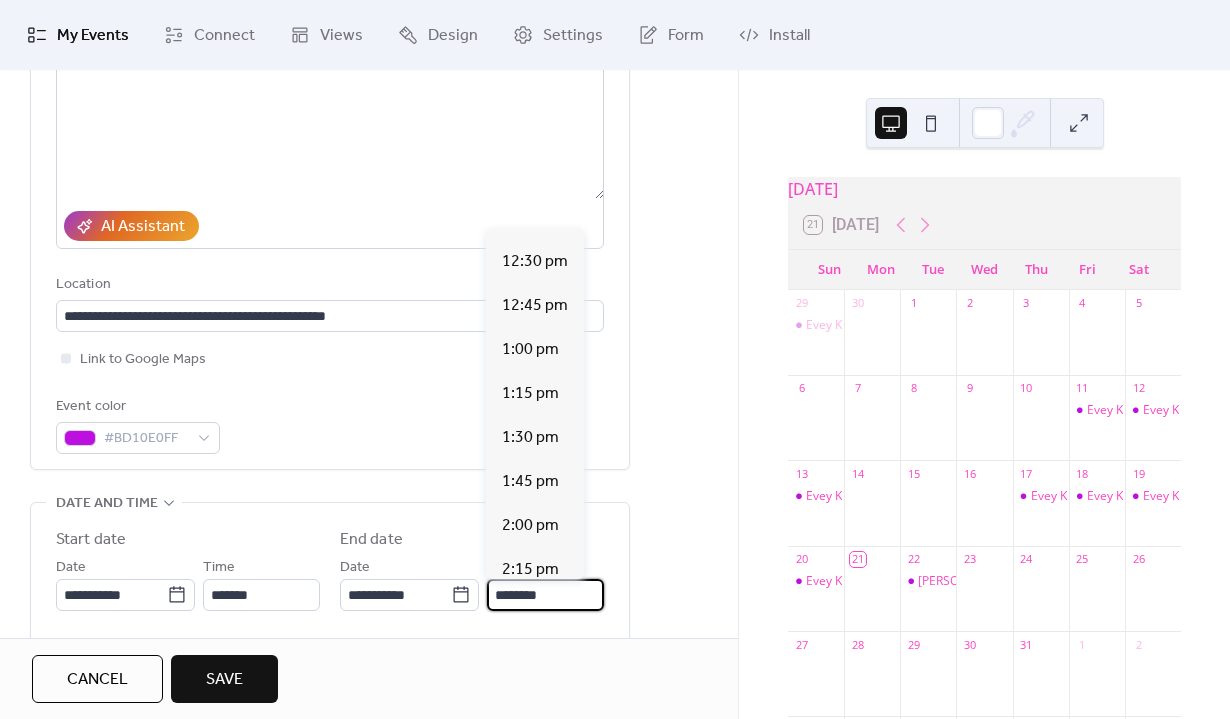 scroll, scrollTop: 566, scrollLeft: 0, axis: vertical 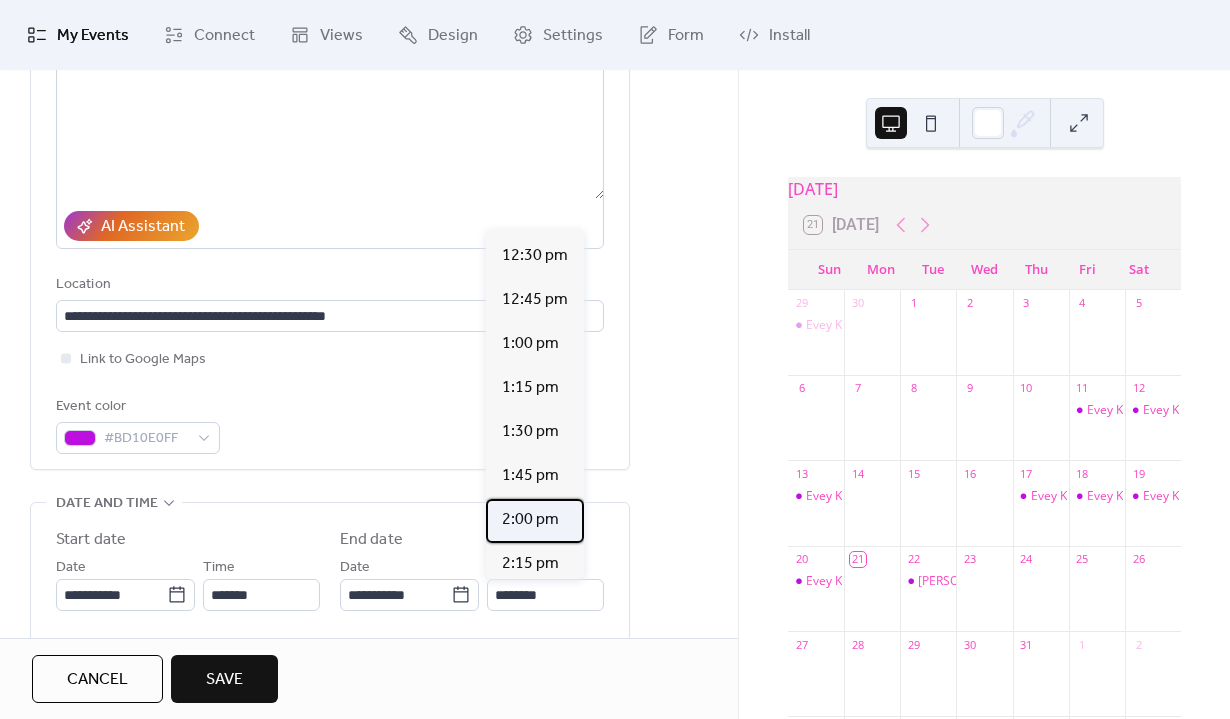 click on "2:00 pm" at bounding box center (530, 520) 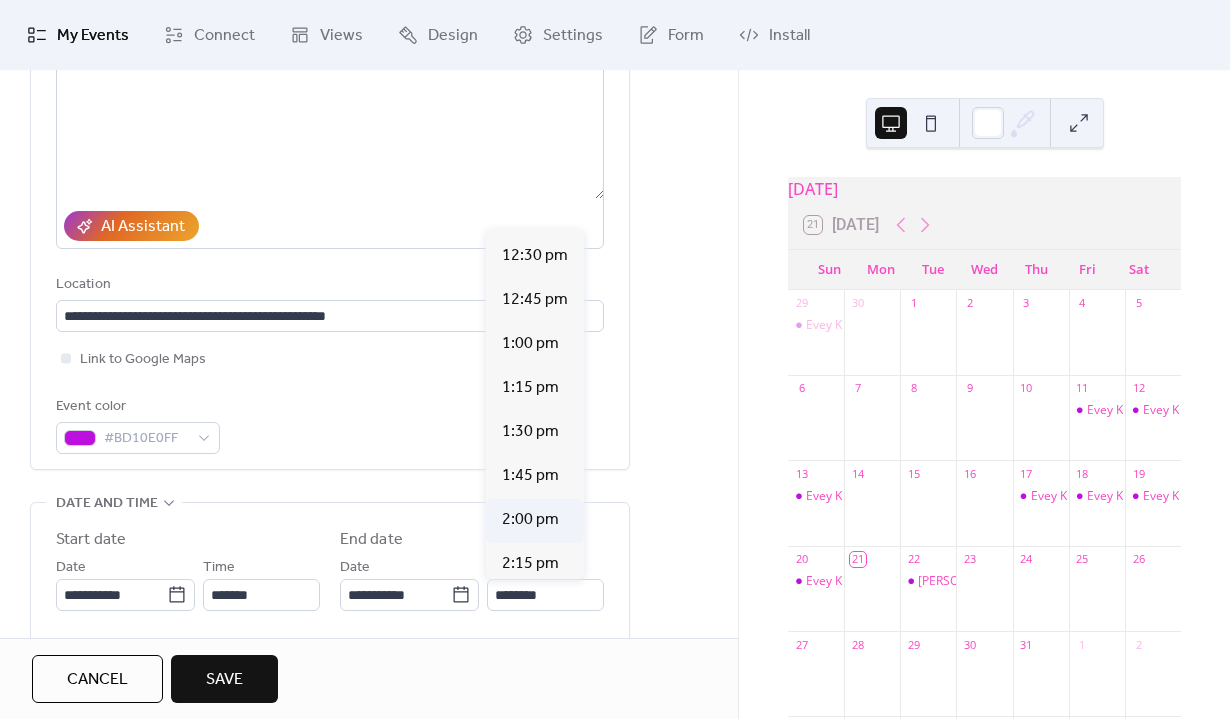 type on "*******" 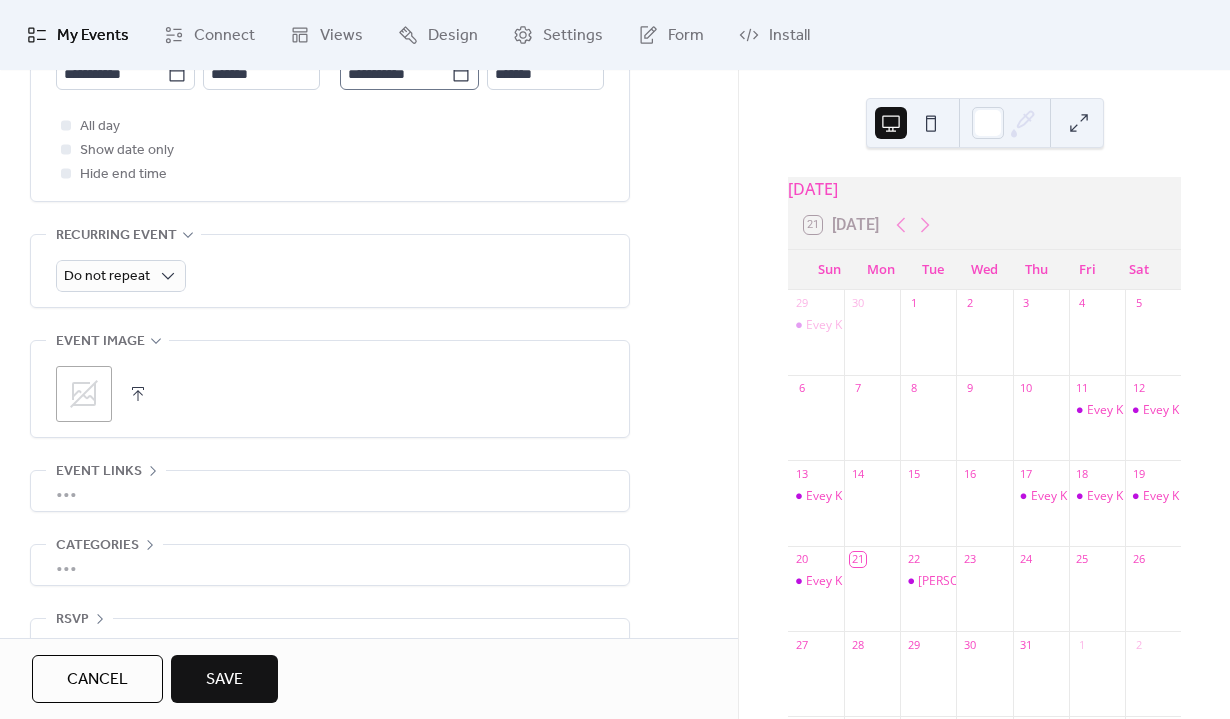 scroll, scrollTop: 791, scrollLeft: 0, axis: vertical 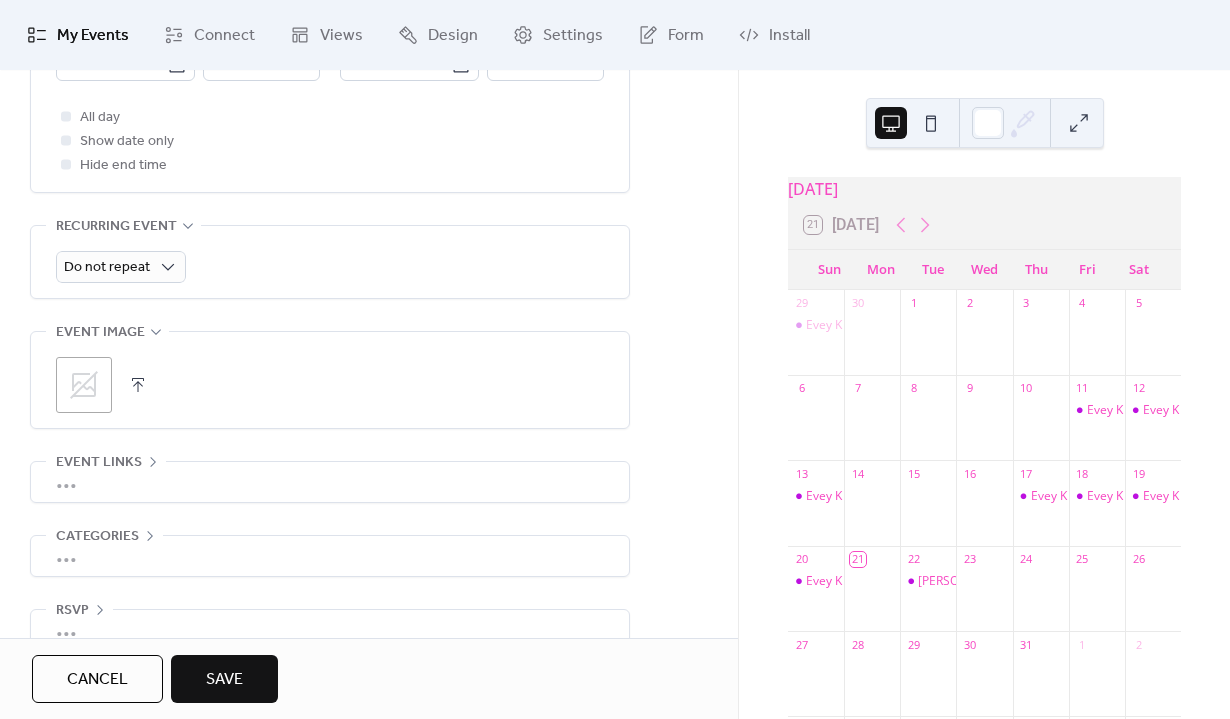 click on "Save" at bounding box center [224, 680] 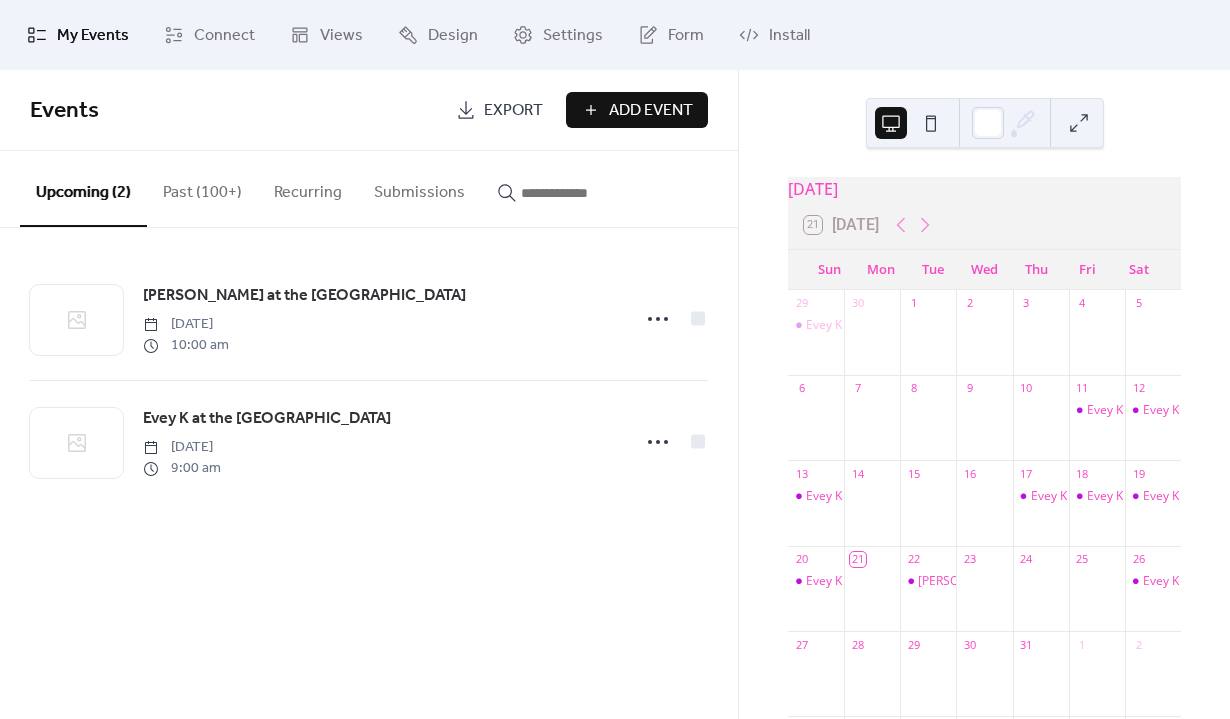 click on "Add Event" at bounding box center [651, 111] 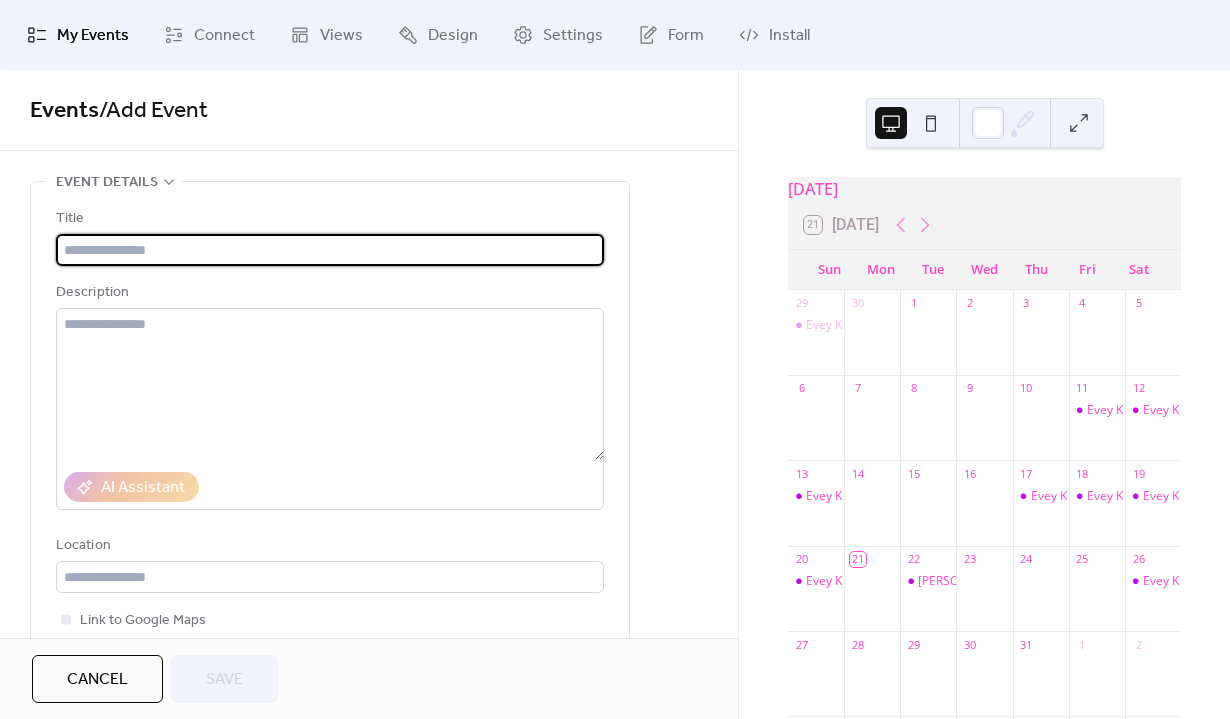 click at bounding box center (330, 250) 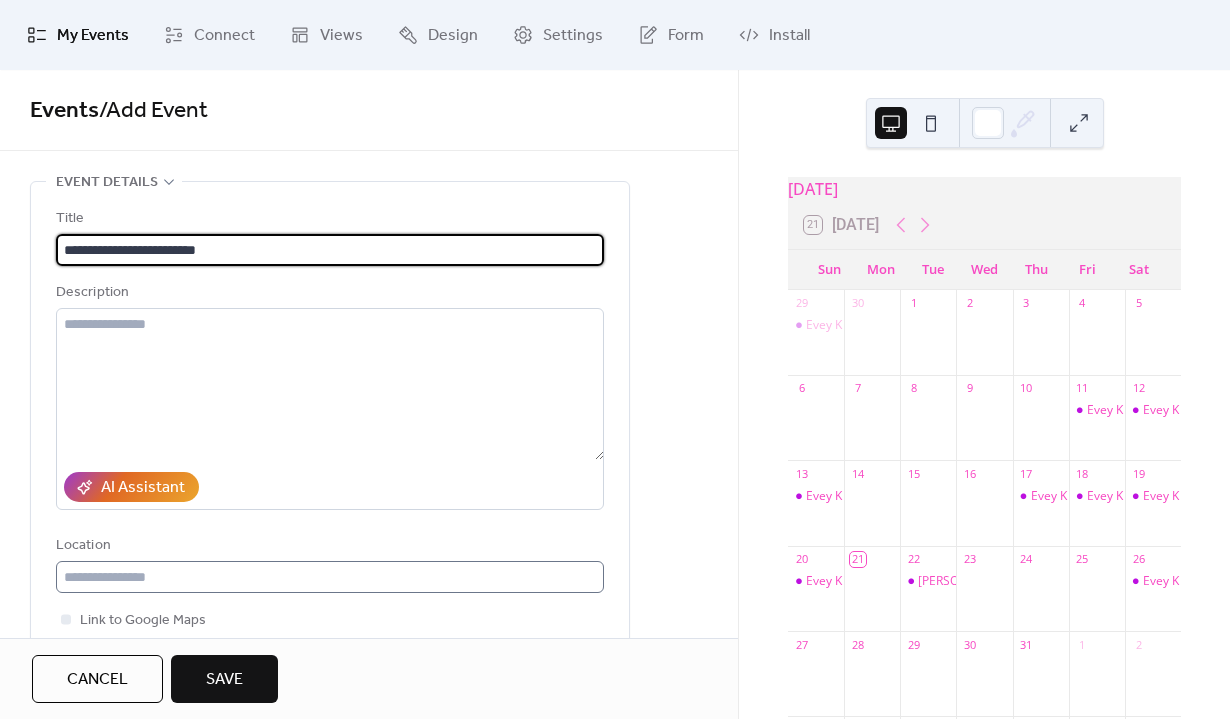 type on "**********" 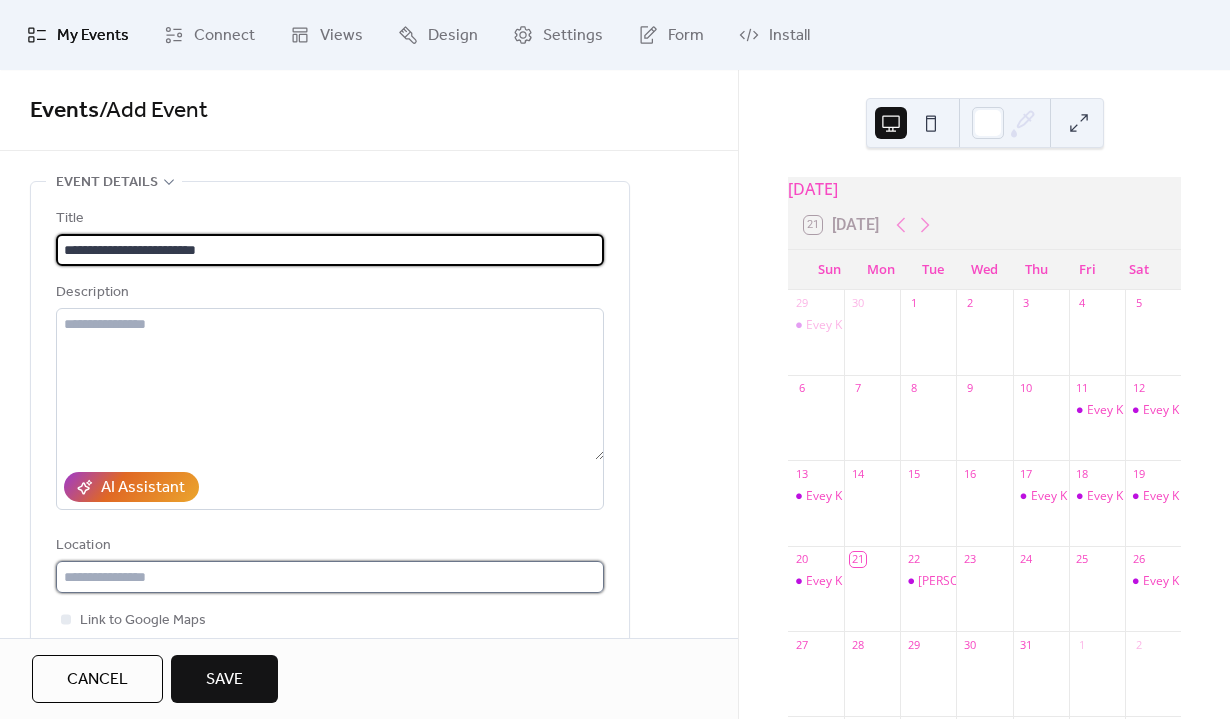 click at bounding box center [330, 577] 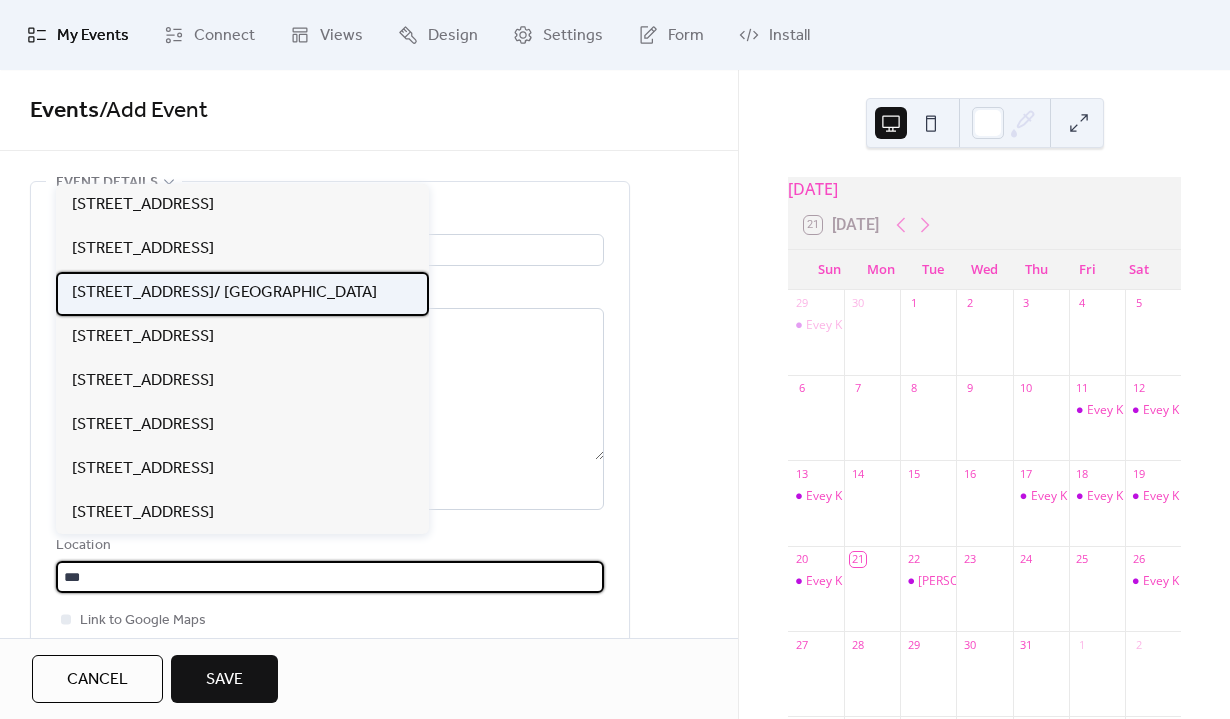 click on "[STREET_ADDRESS]/ [GEOGRAPHIC_DATA]" at bounding box center (224, 293) 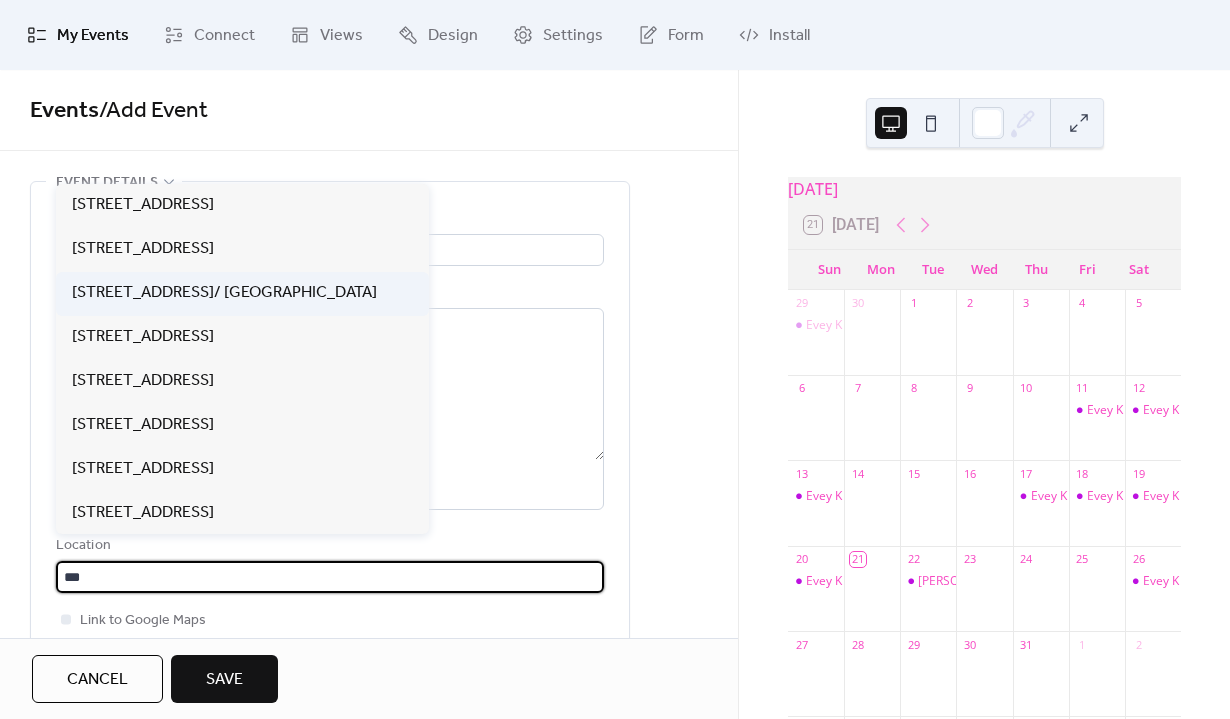 type on "**********" 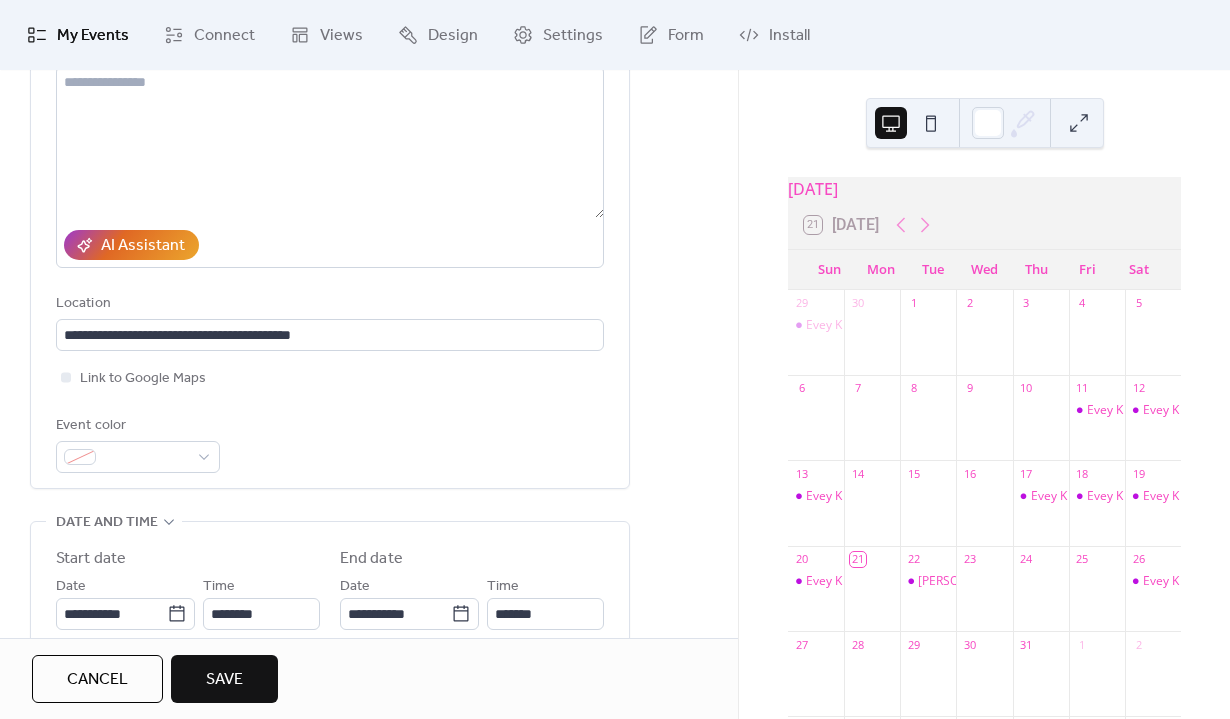 scroll, scrollTop: 246, scrollLeft: 0, axis: vertical 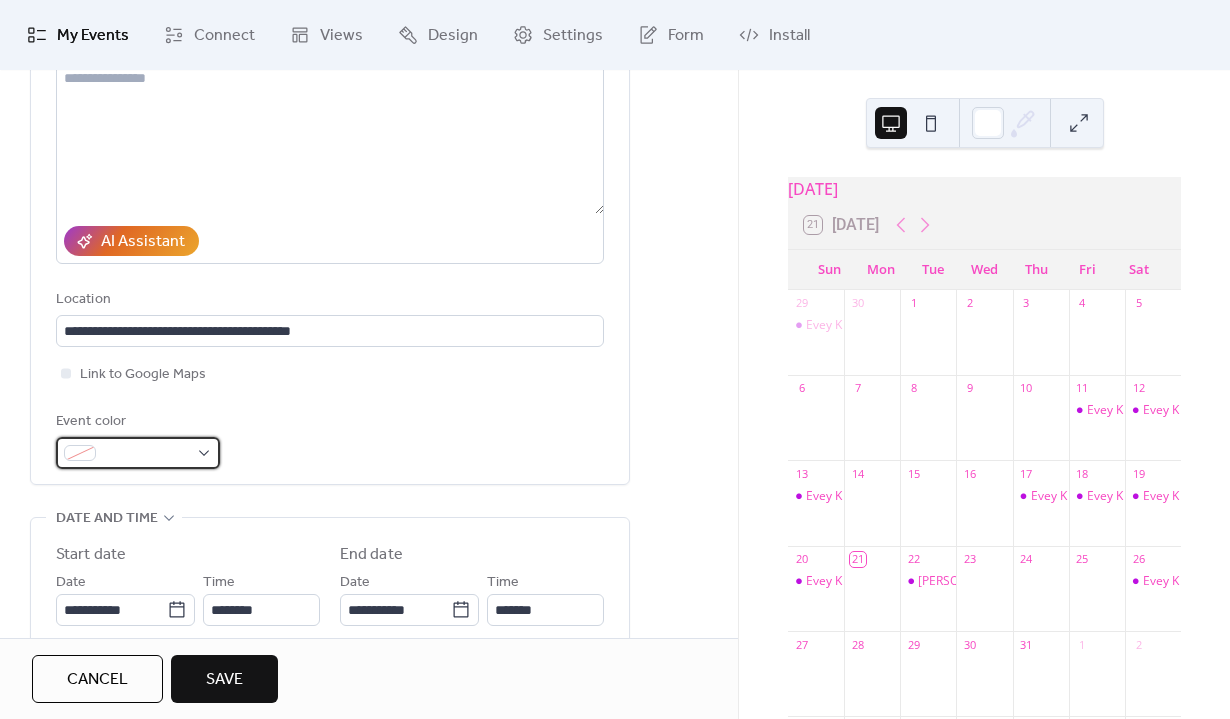 click at bounding box center [138, 453] 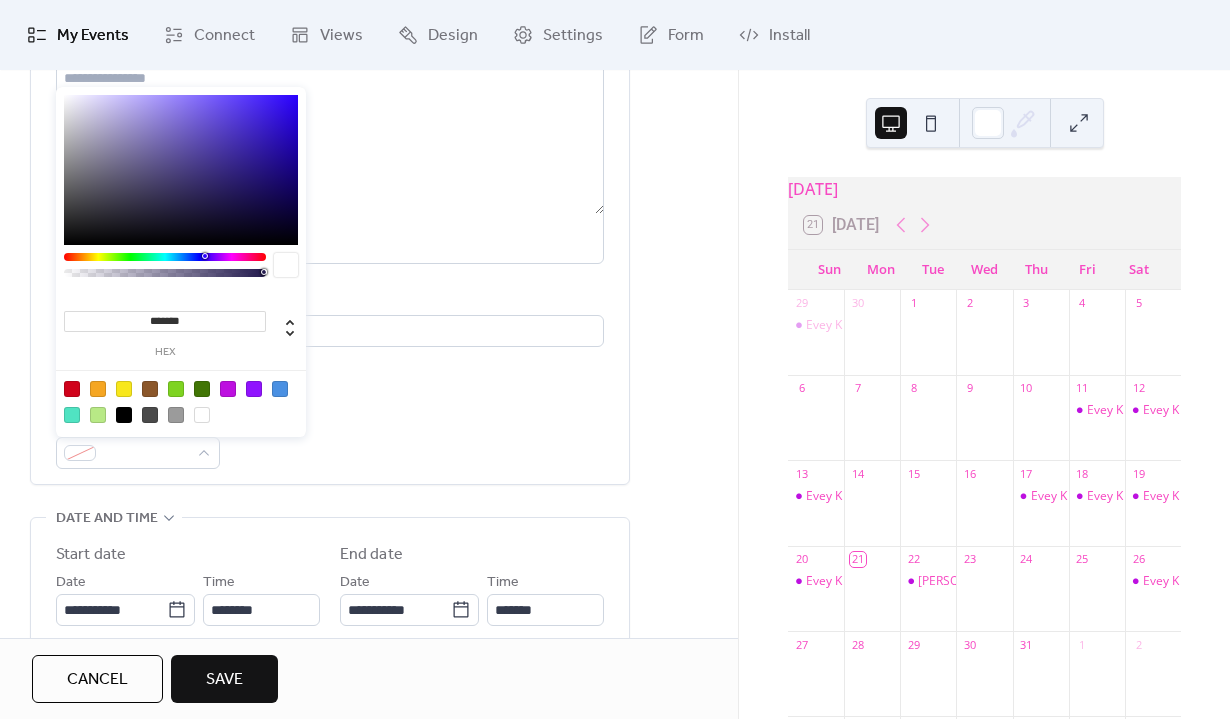 click at bounding box center (228, 389) 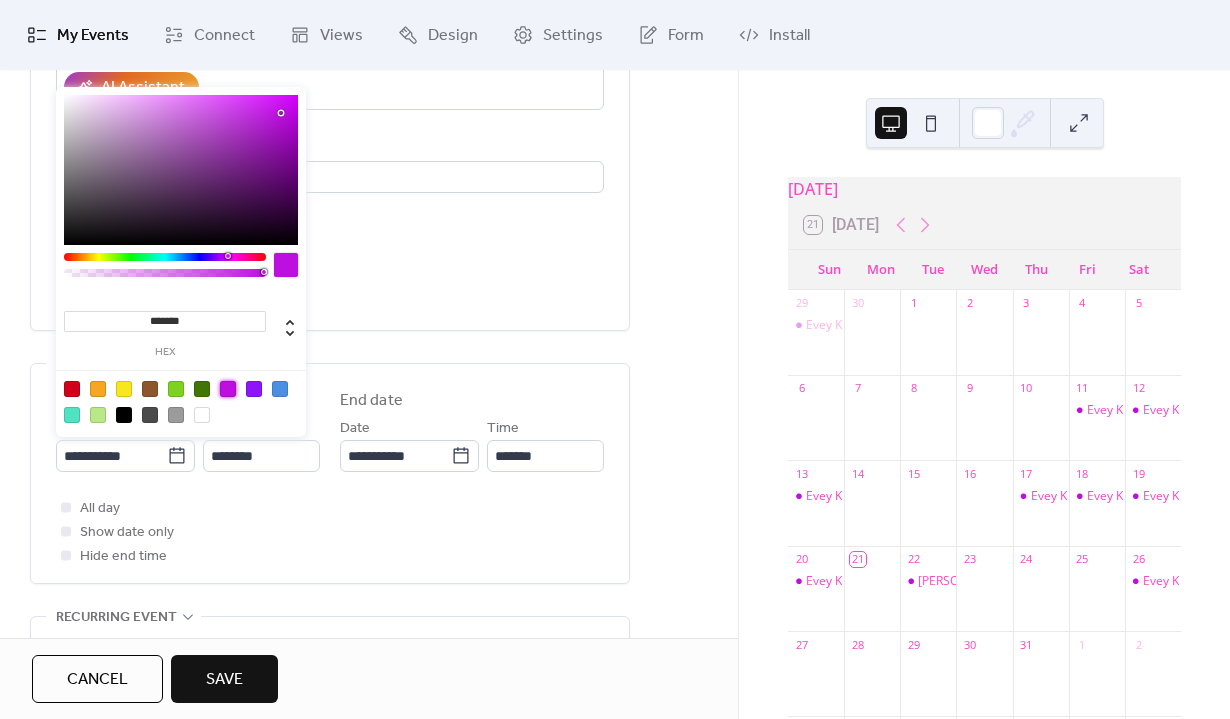 scroll, scrollTop: 401, scrollLeft: 0, axis: vertical 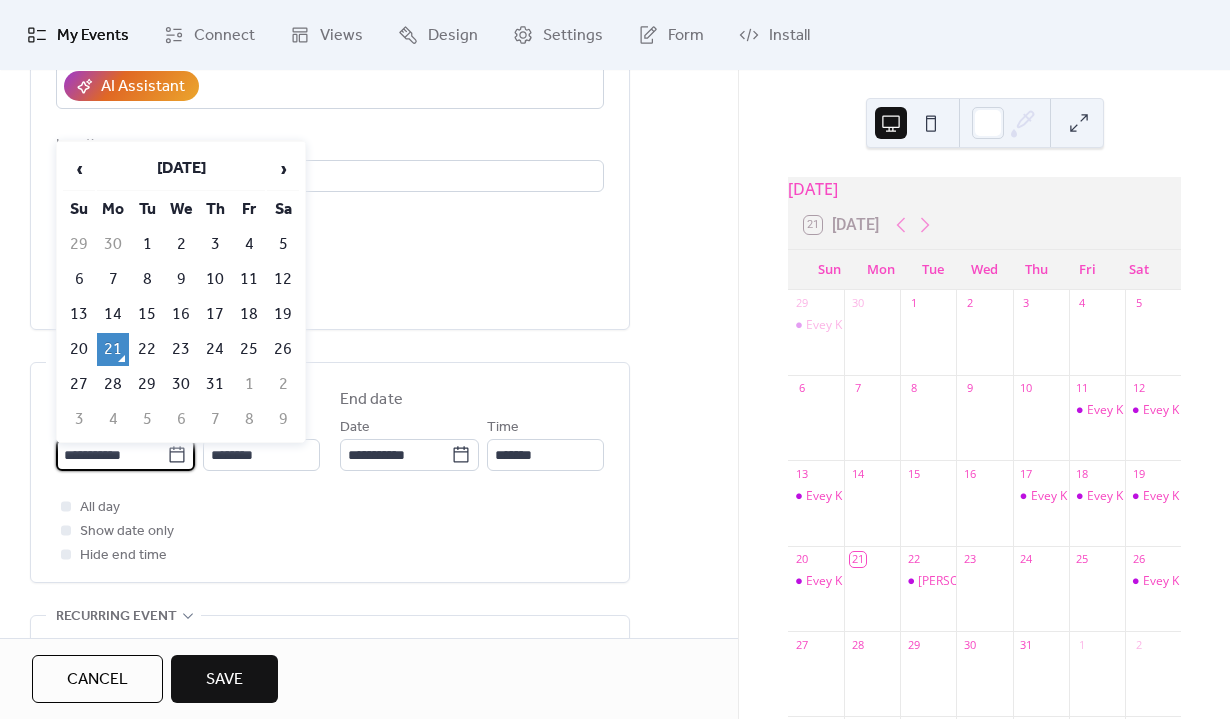 click on "**********" at bounding box center [111, 455] 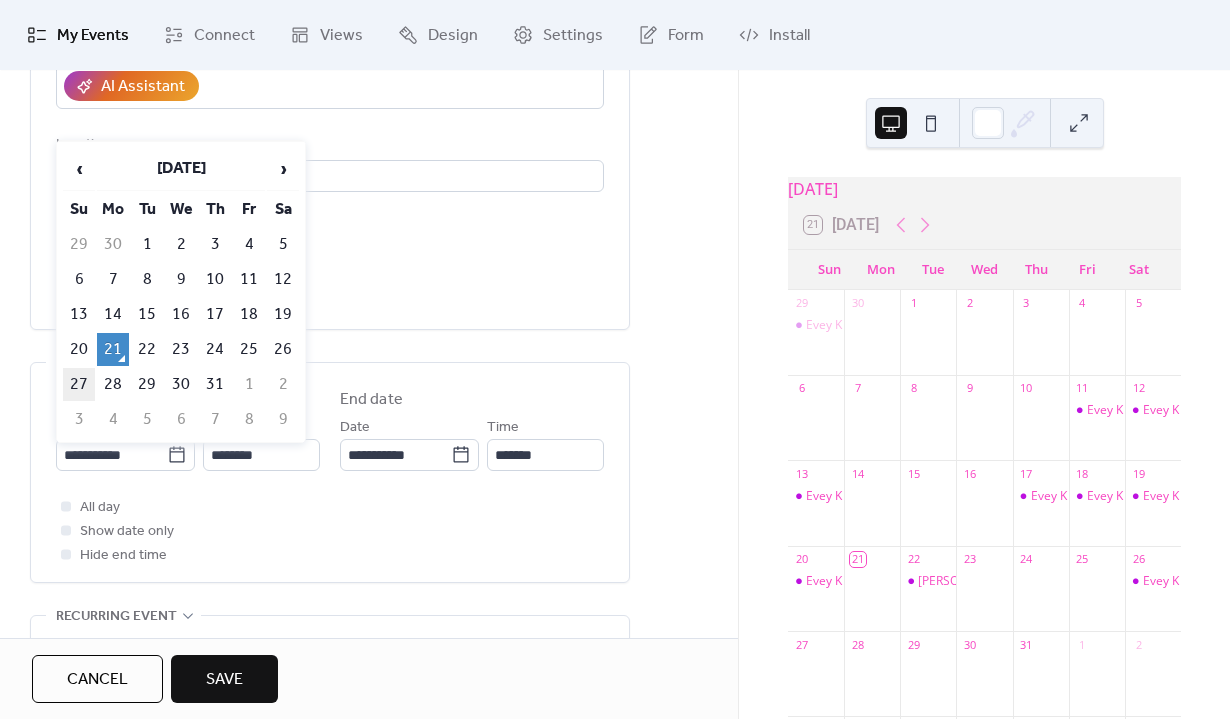 click on "27" at bounding box center (79, 384) 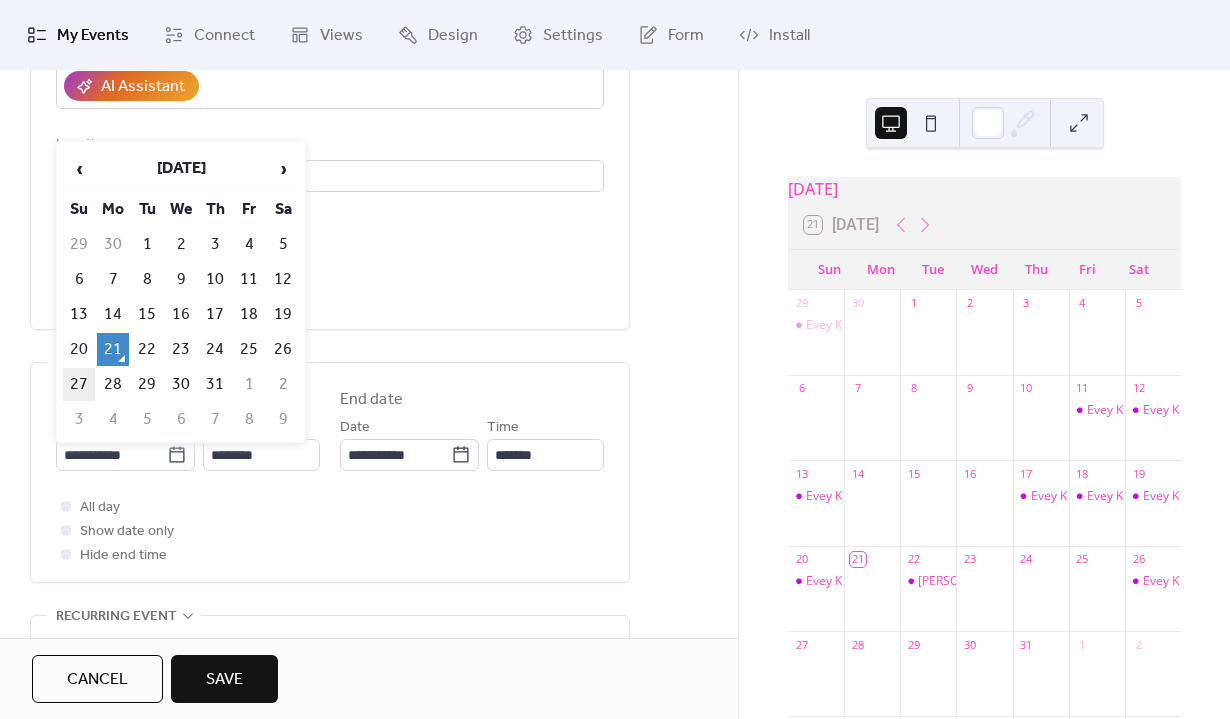 type on "**********" 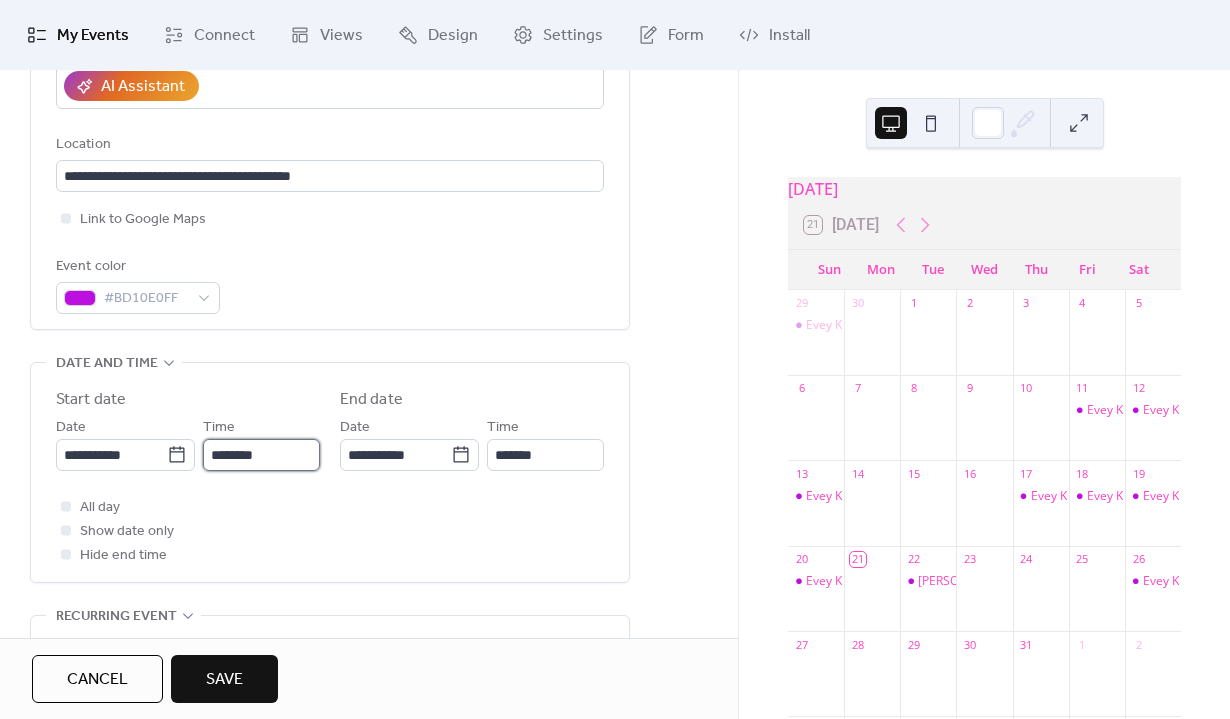 click on "********" at bounding box center [261, 455] 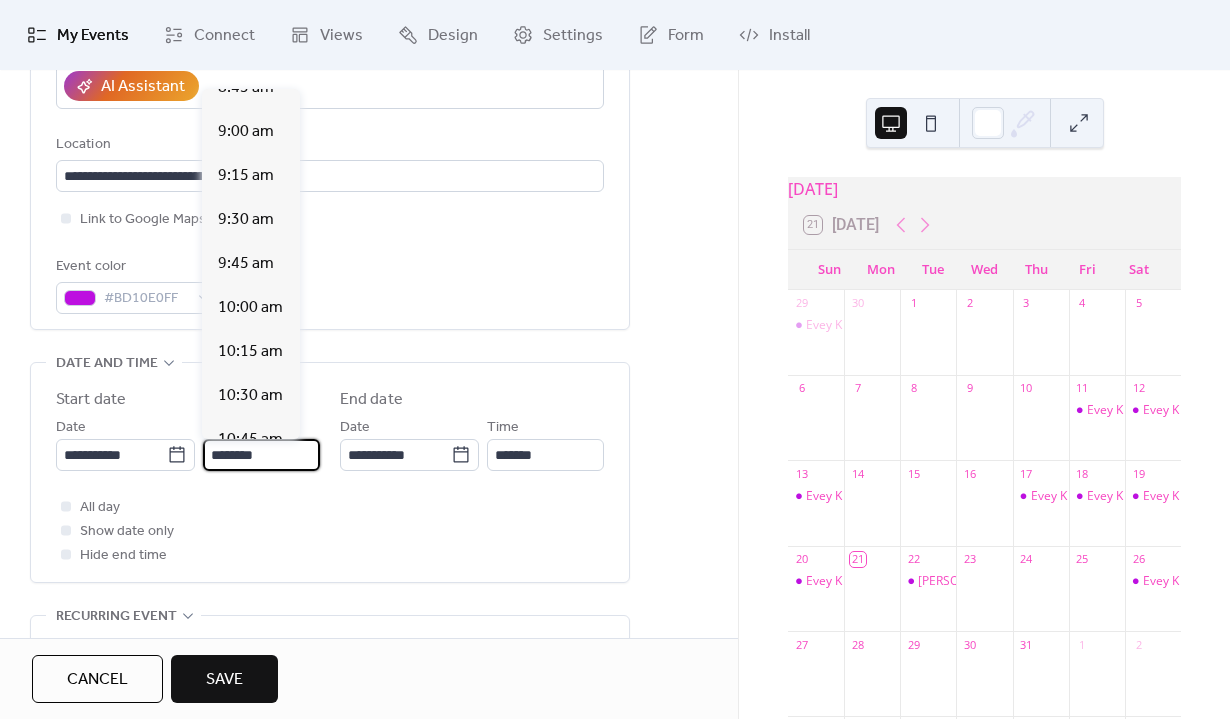 scroll, scrollTop: 1534, scrollLeft: 0, axis: vertical 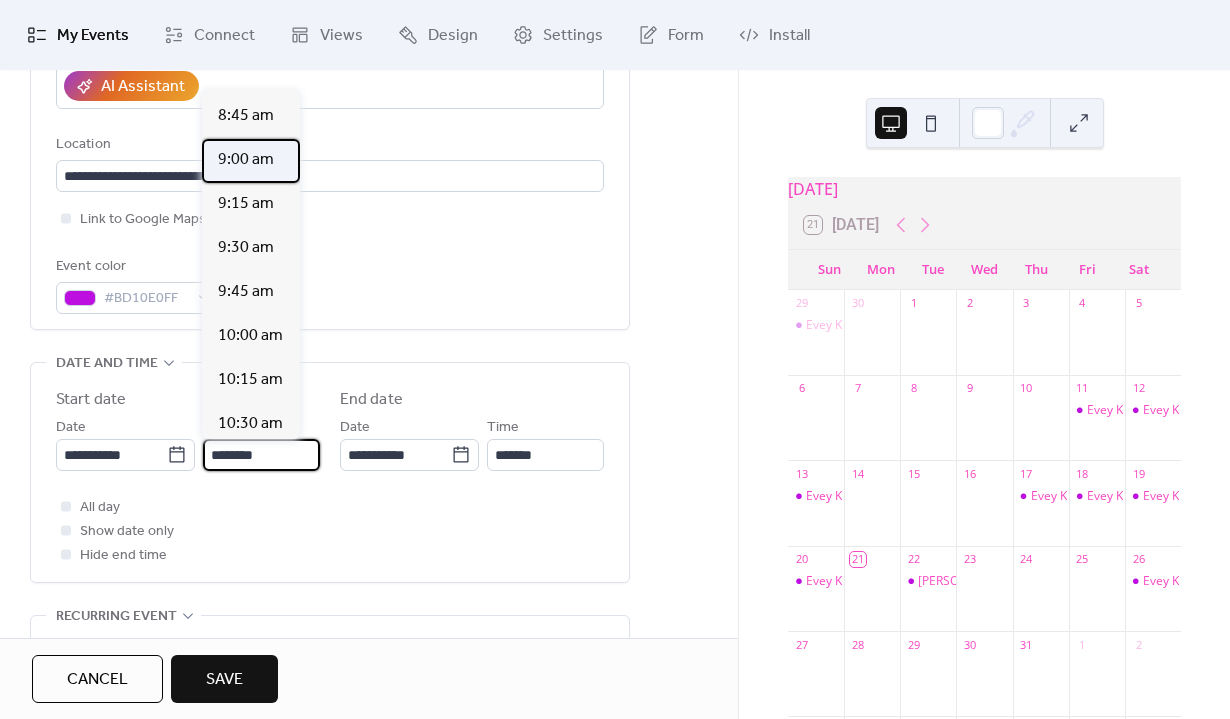 click on "9:00 am" at bounding box center (246, 160) 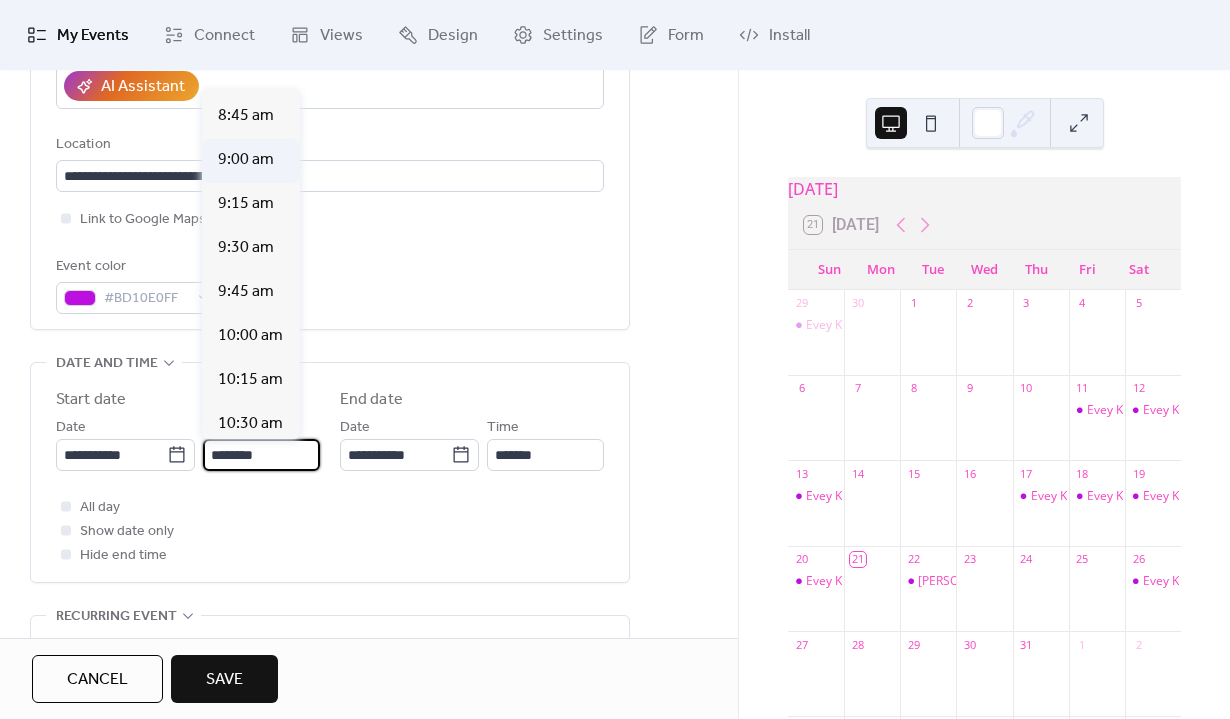 type on "*******" 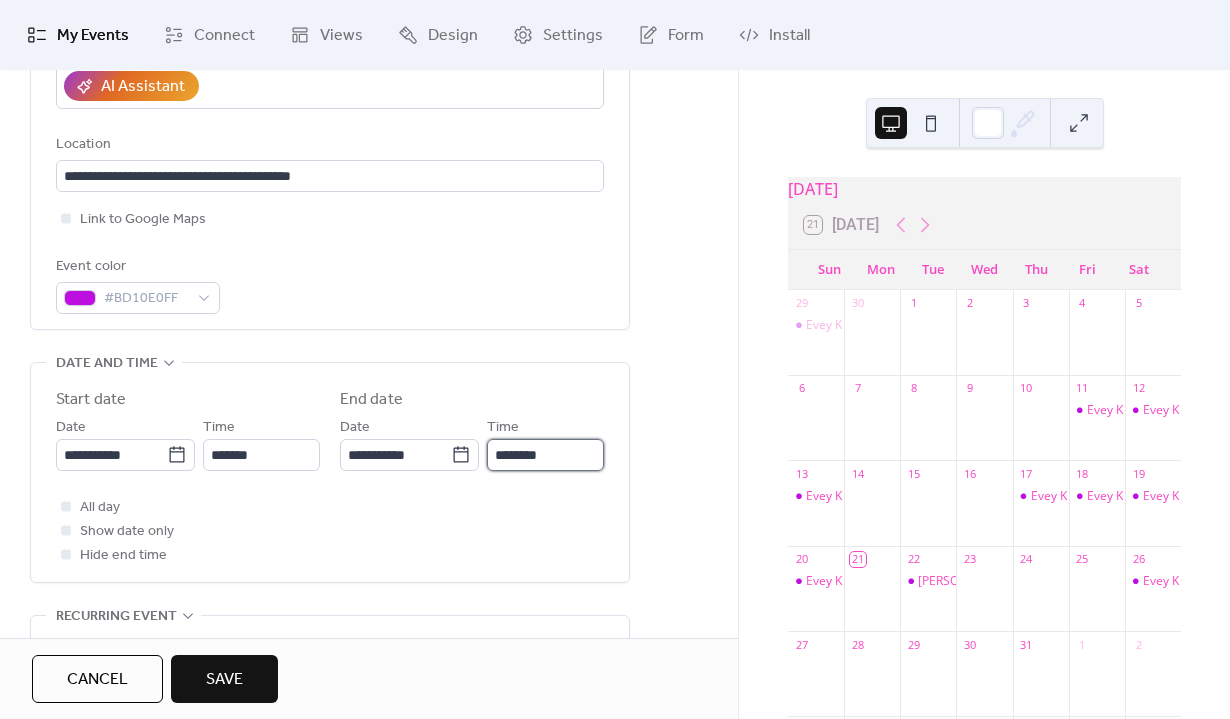 click on "********" at bounding box center (545, 455) 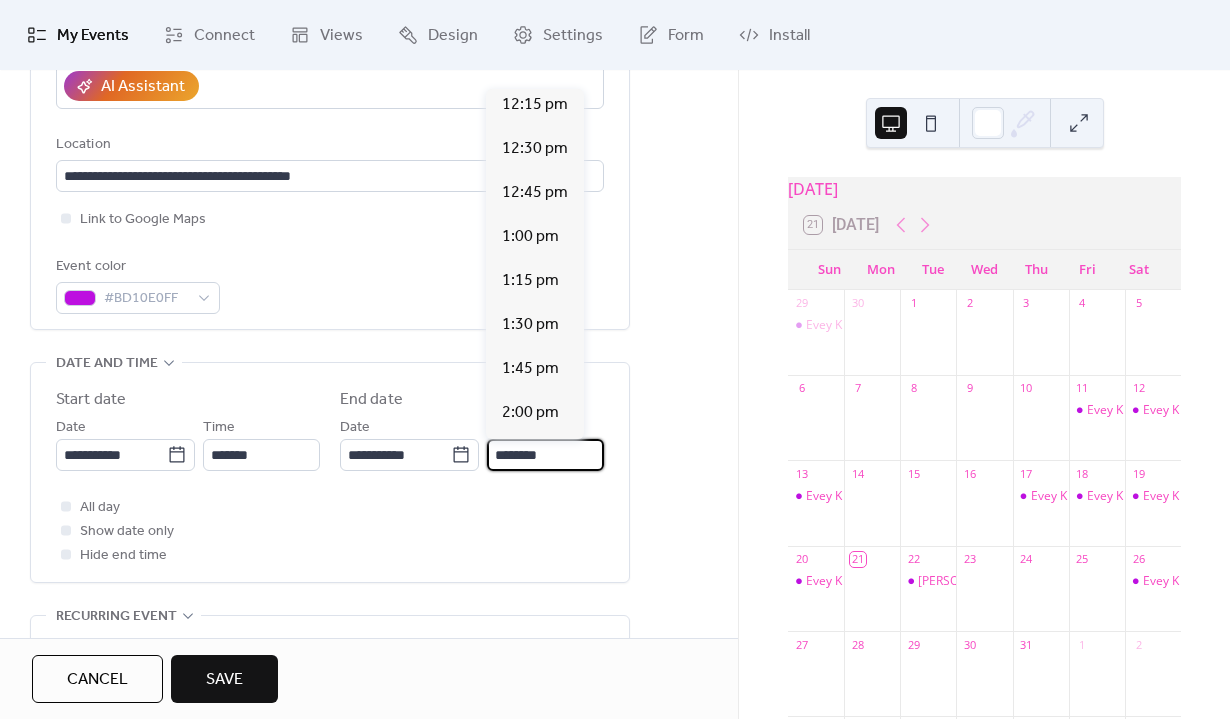 scroll, scrollTop: 531, scrollLeft: 0, axis: vertical 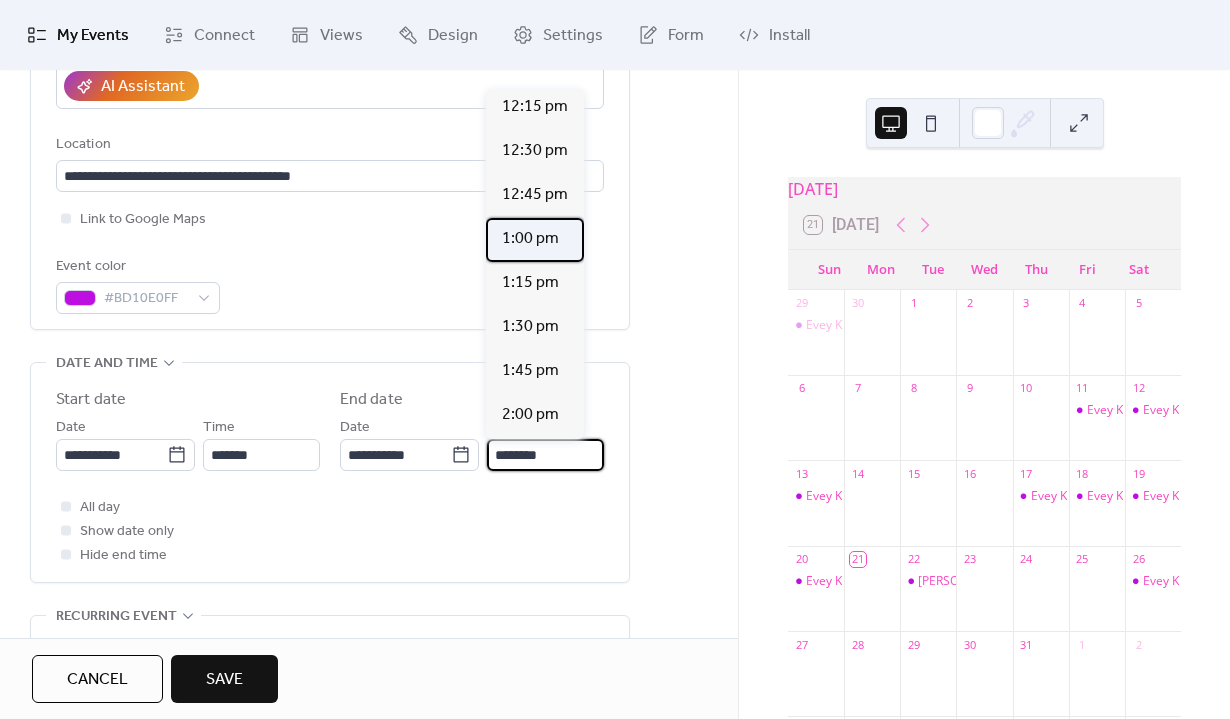 click on "1:00 pm" at bounding box center [530, 239] 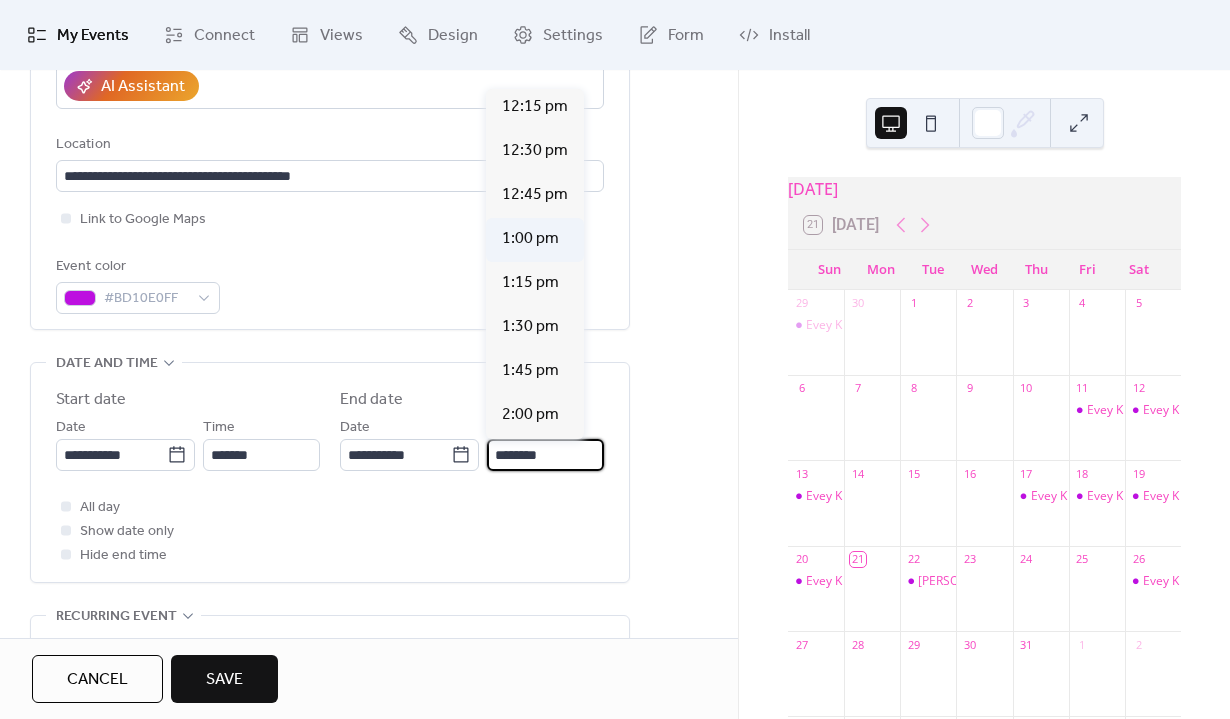 type on "*******" 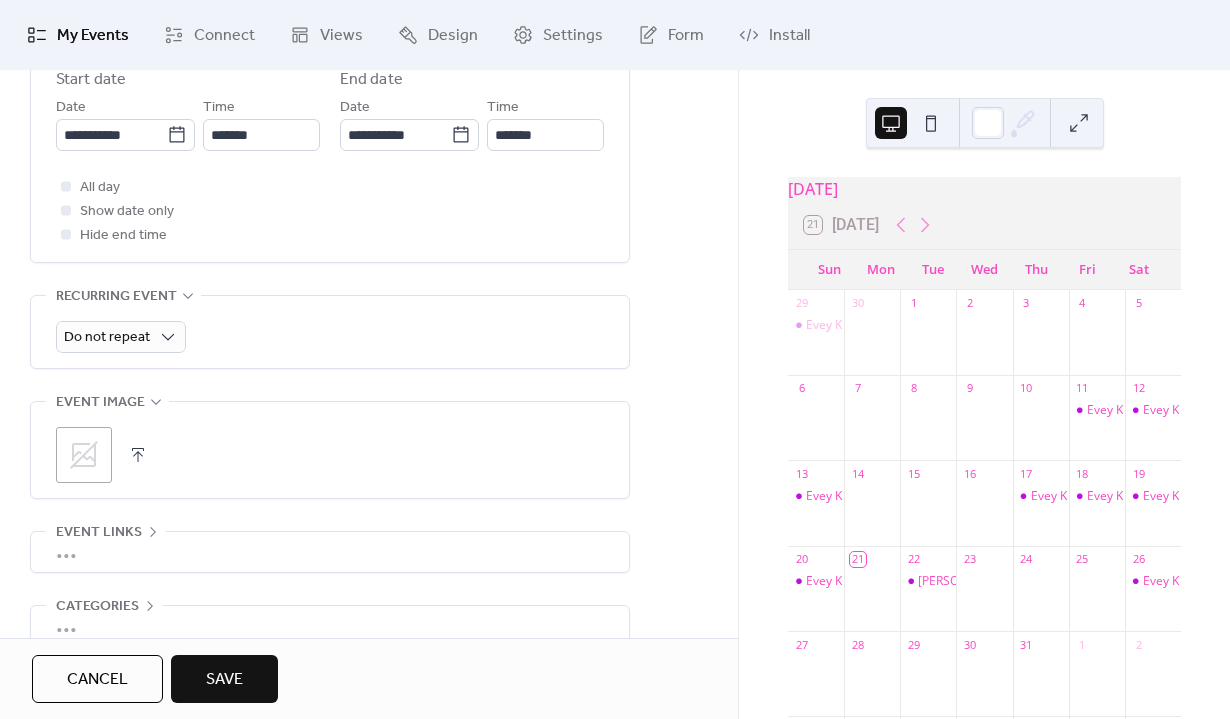 scroll, scrollTop: 722, scrollLeft: 0, axis: vertical 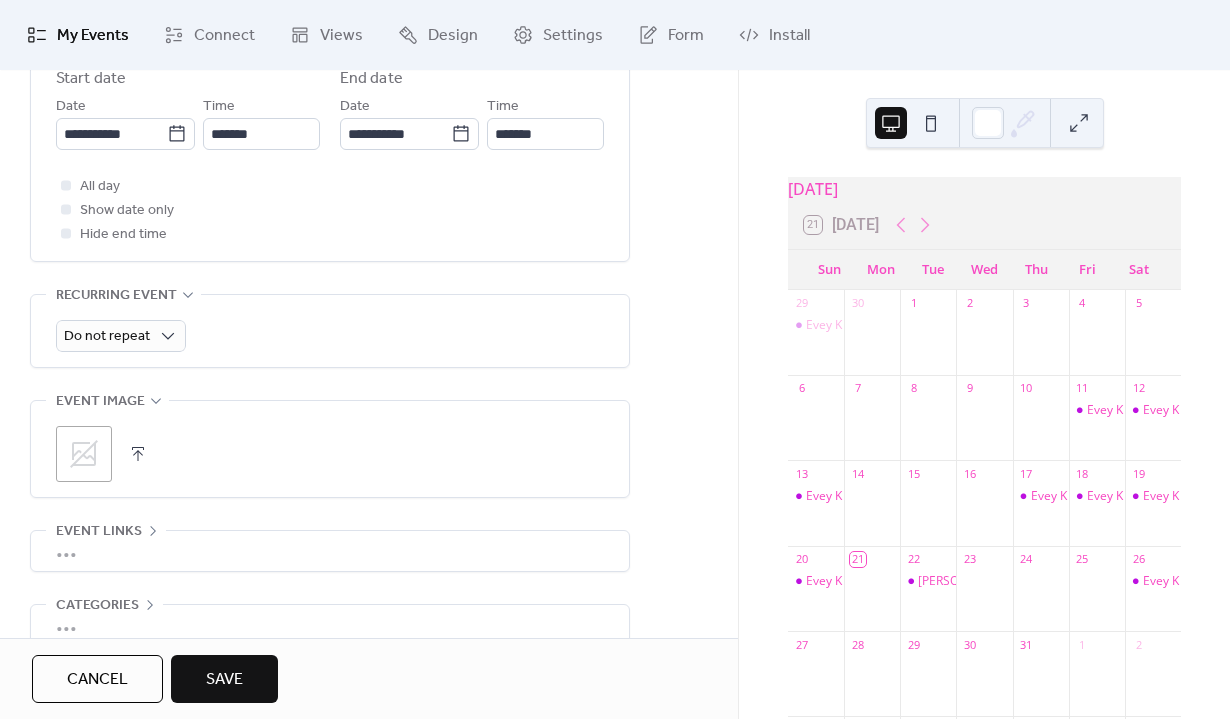 click on "Save" at bounding box center [224, 680] 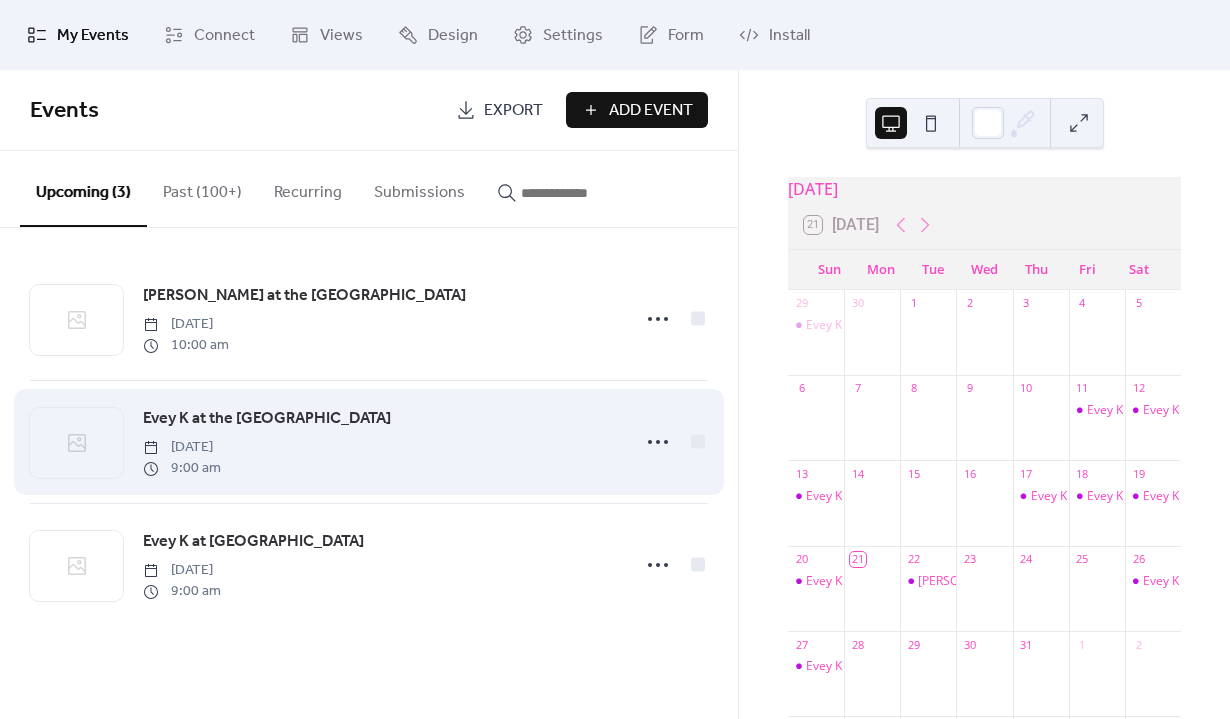 click on "Evey K at the [GEOGRAPHIC_DATA]" at bounding box center (267, 419) 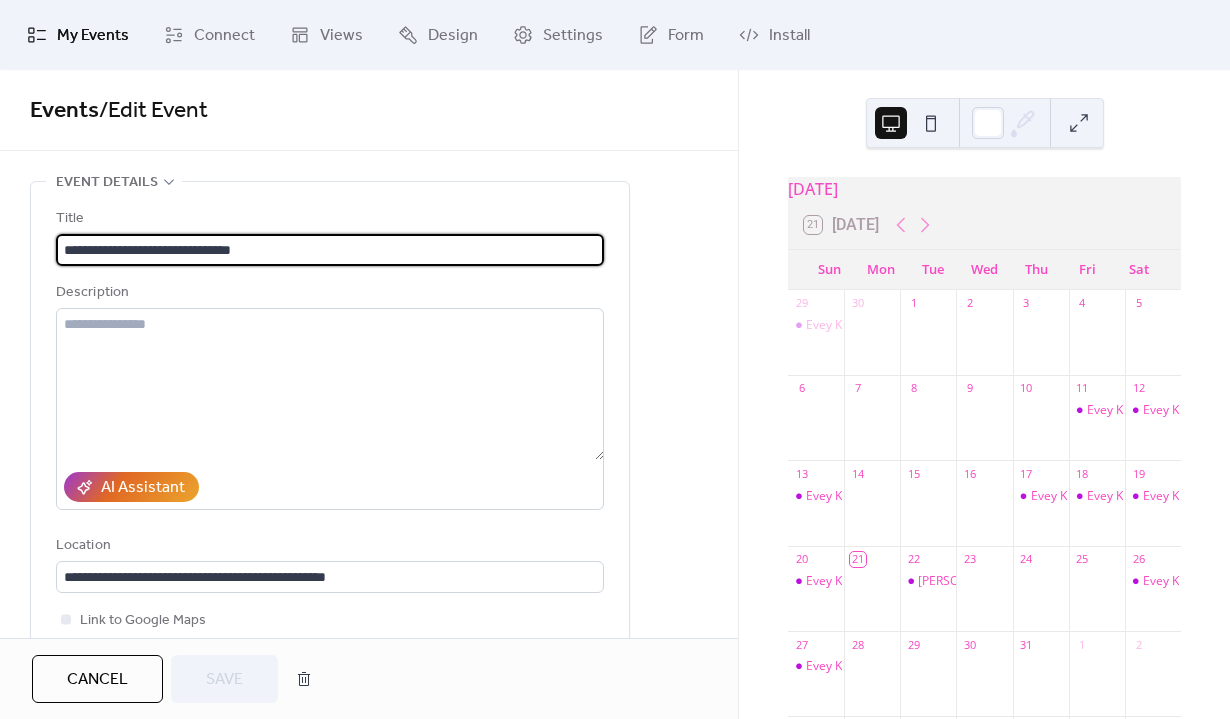 click on "**********" at bounding box center (330, 250) 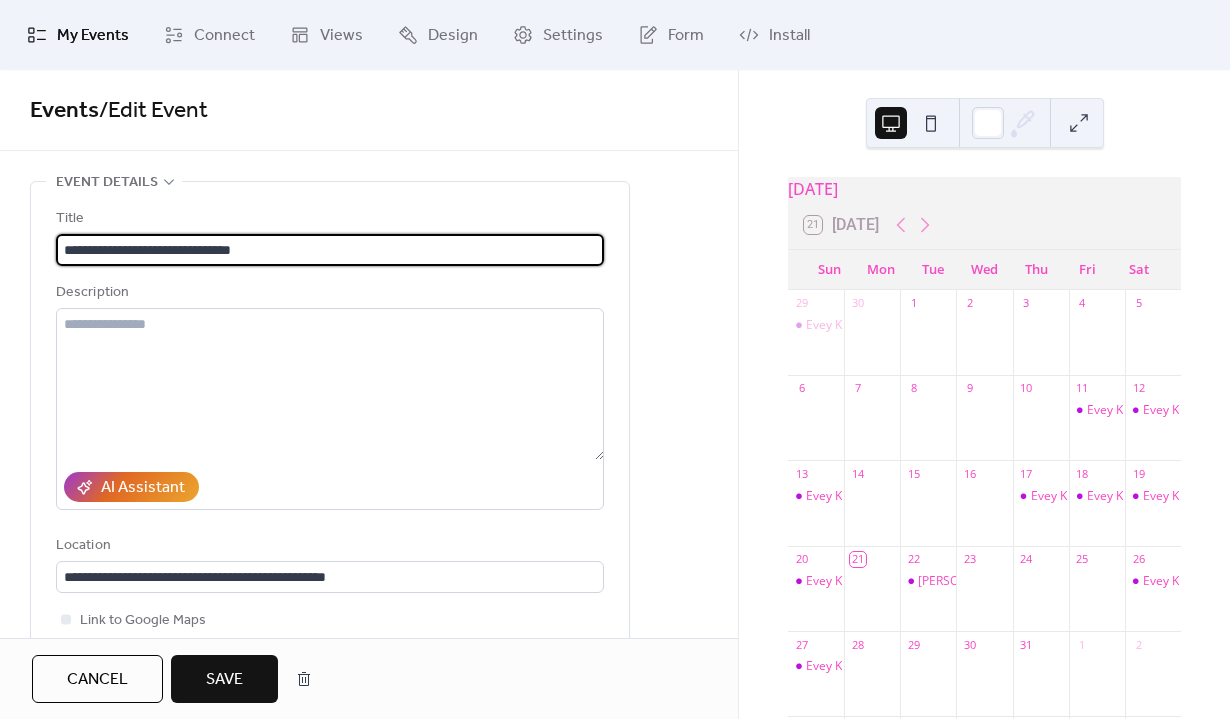 scroll, scrollTop: 131, scrollLeft: 0, axis: vertical 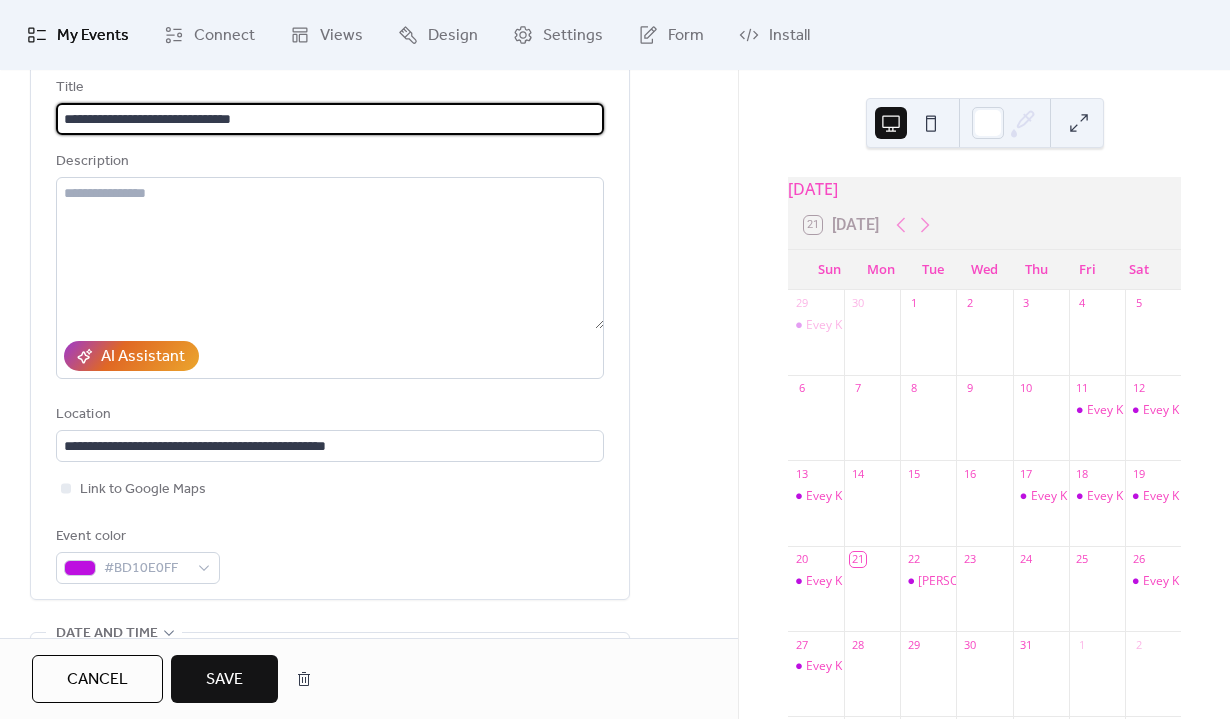 type on "**********" 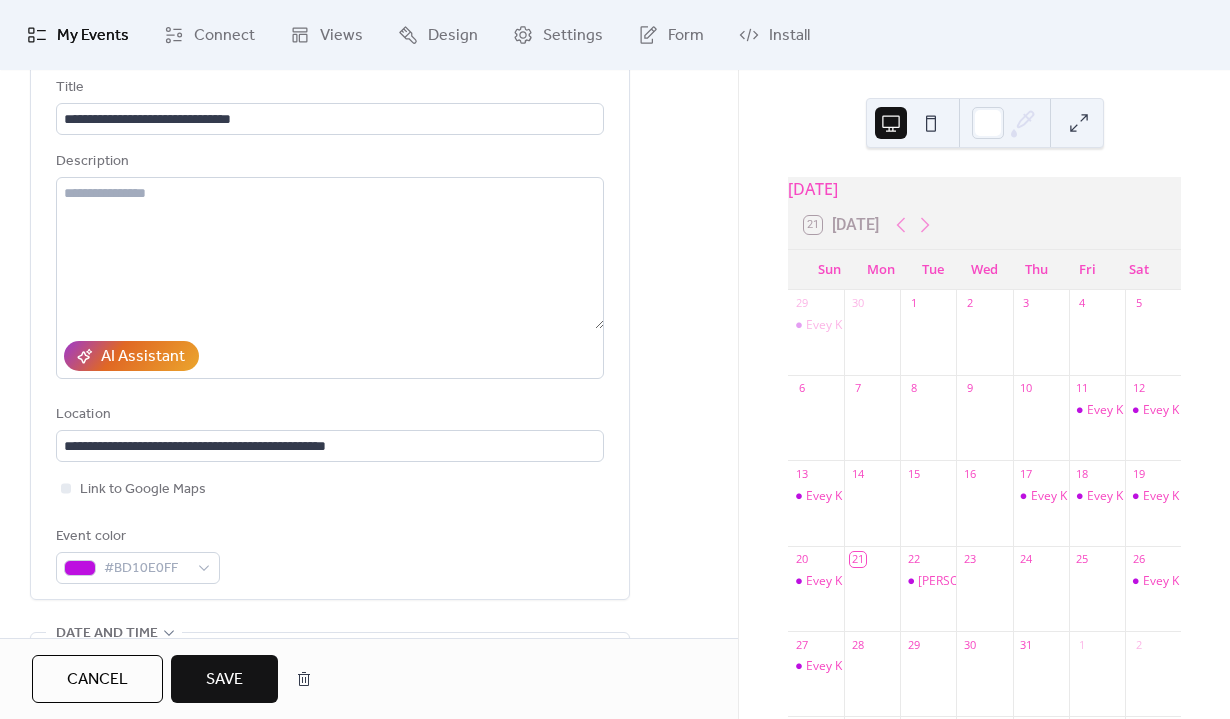 click on "Save" at bounding box center (224, 680) 